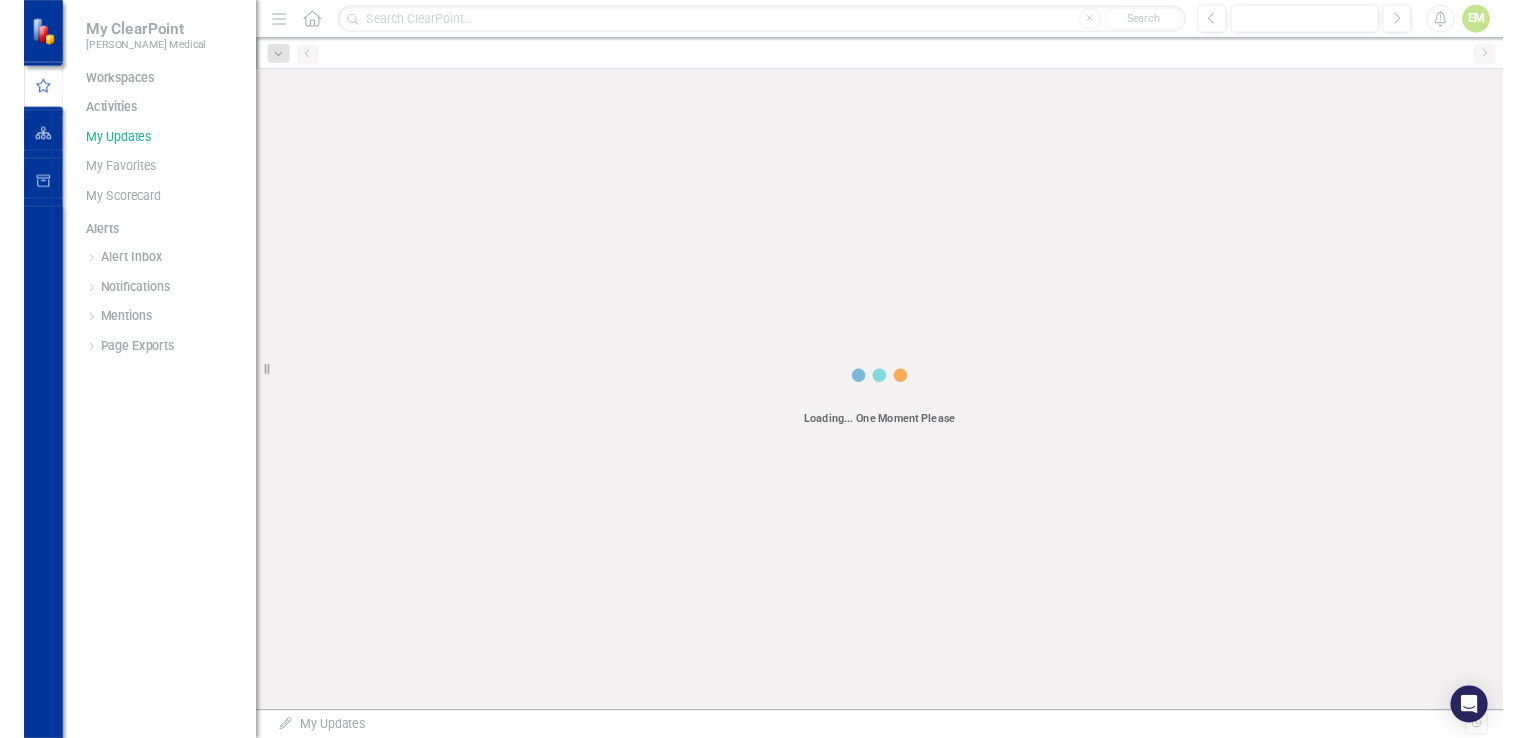 scroll, scrollTop: 0, scrollLeft: 0, axis: both 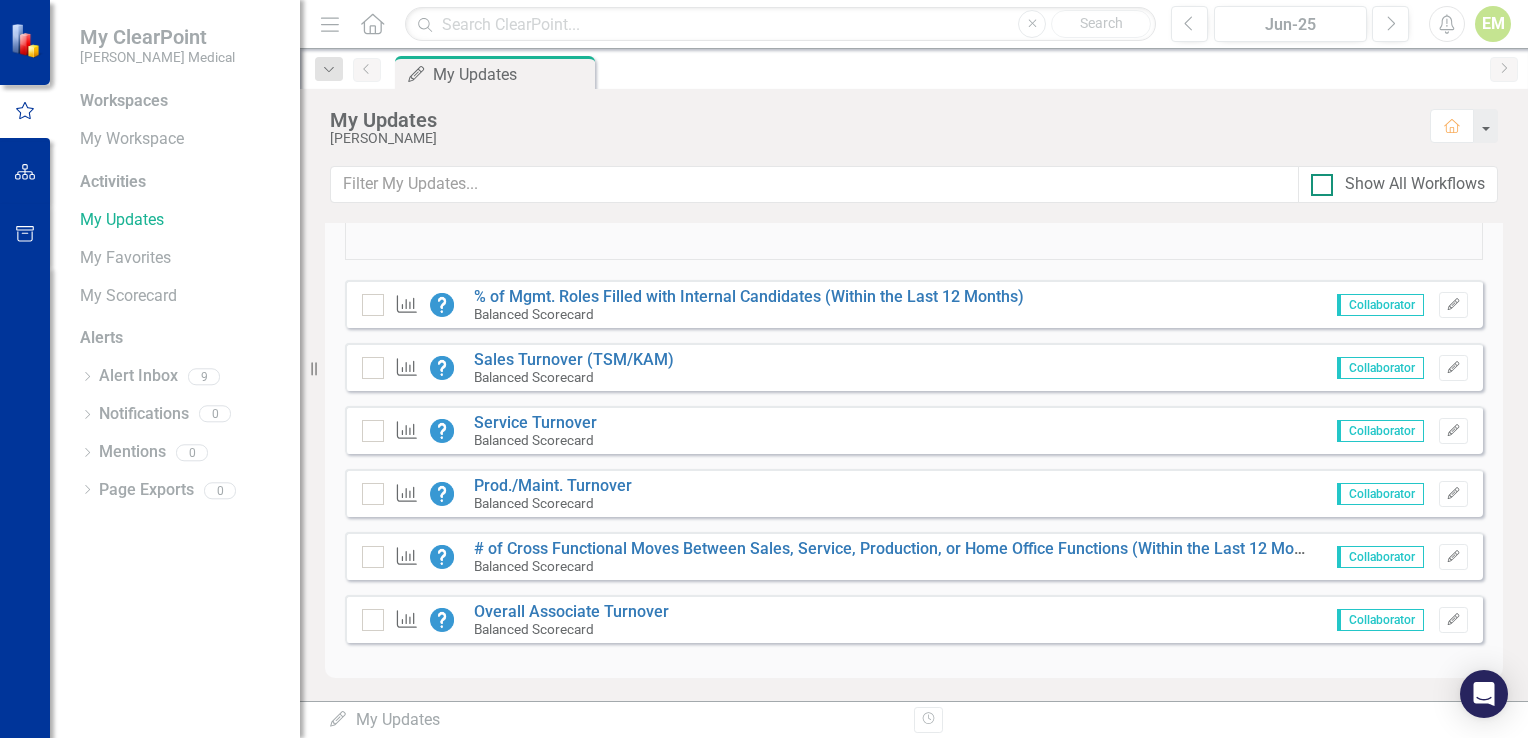 click at bounding box center [1322, 185] 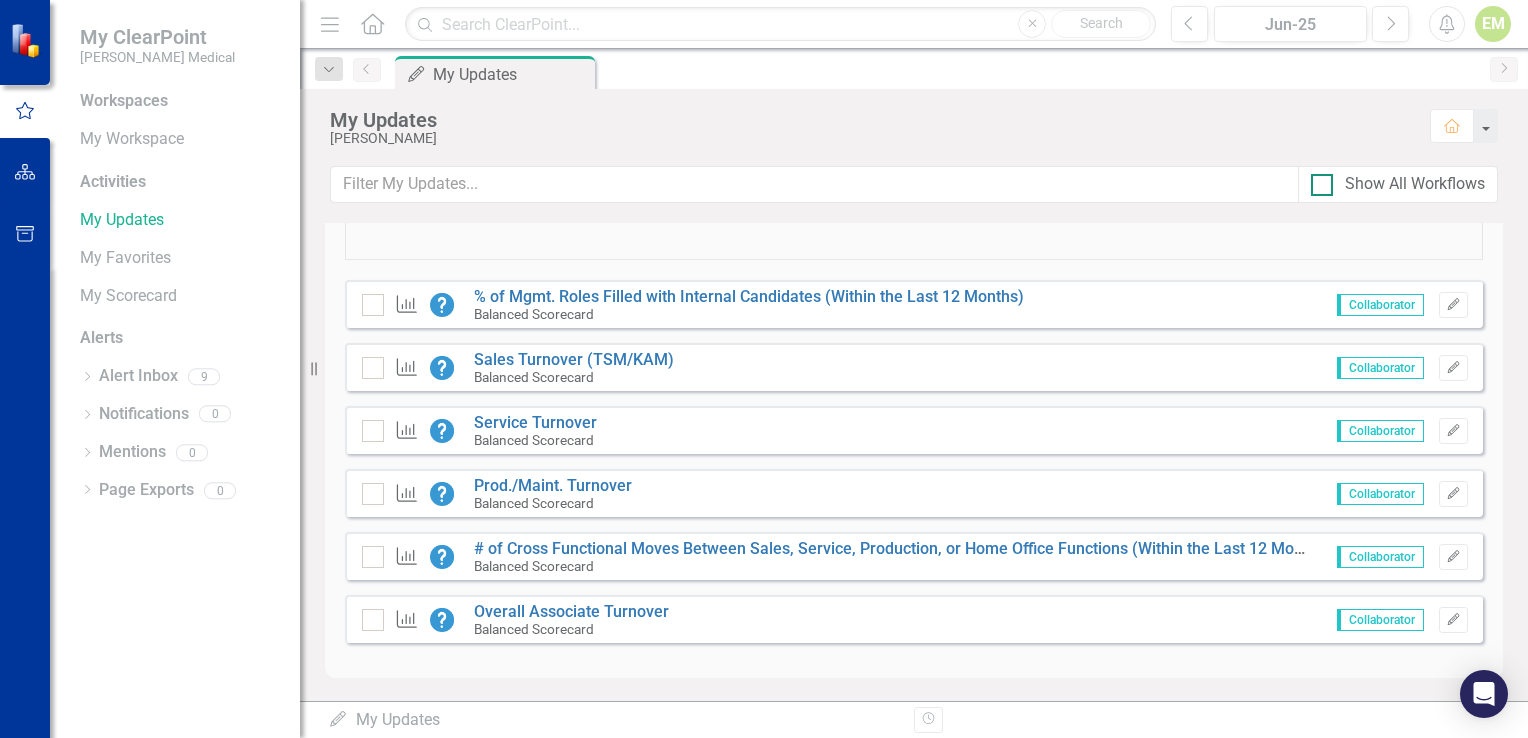 checkbox on "true" 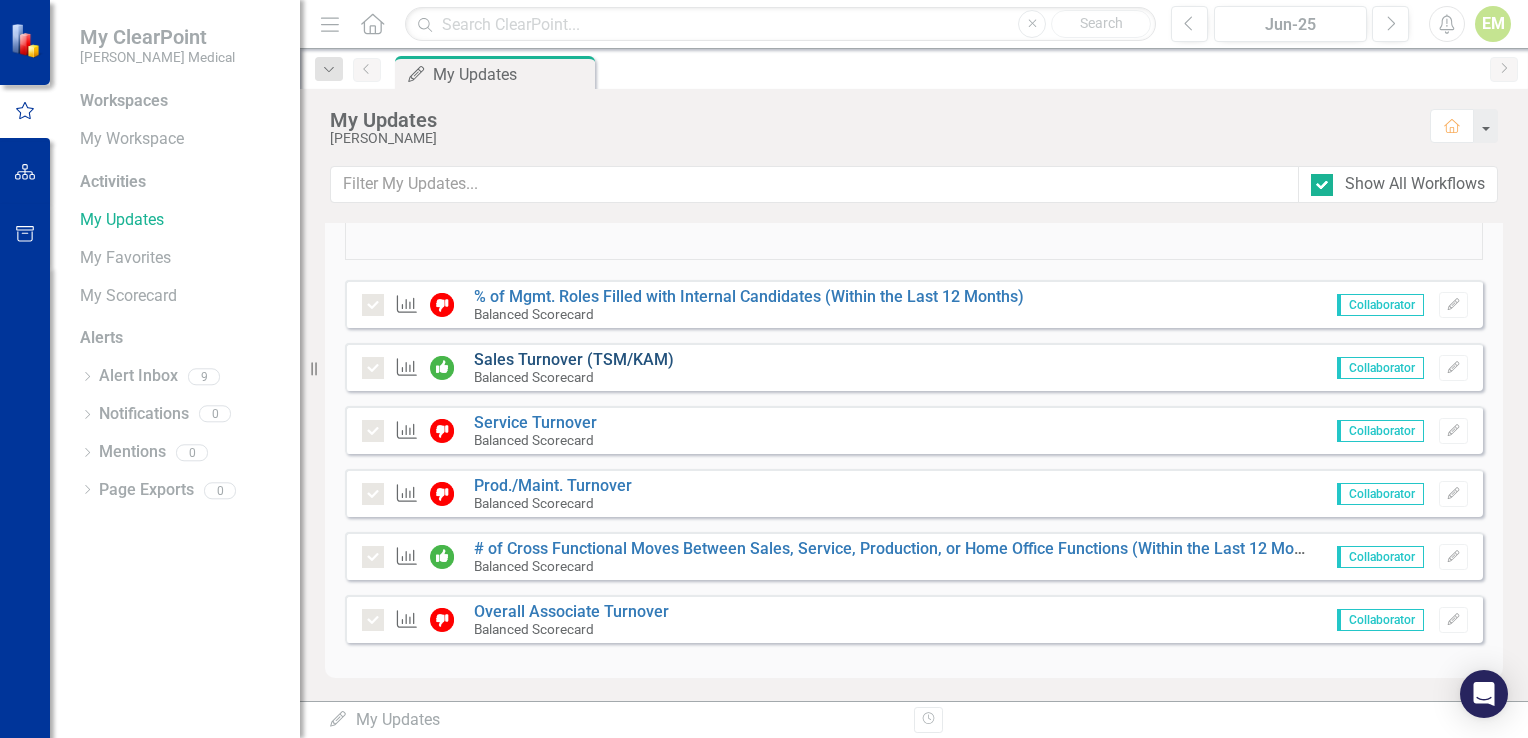 click on "Sales Turnover (TSM/KAM)" at bounding box center (574, 359) 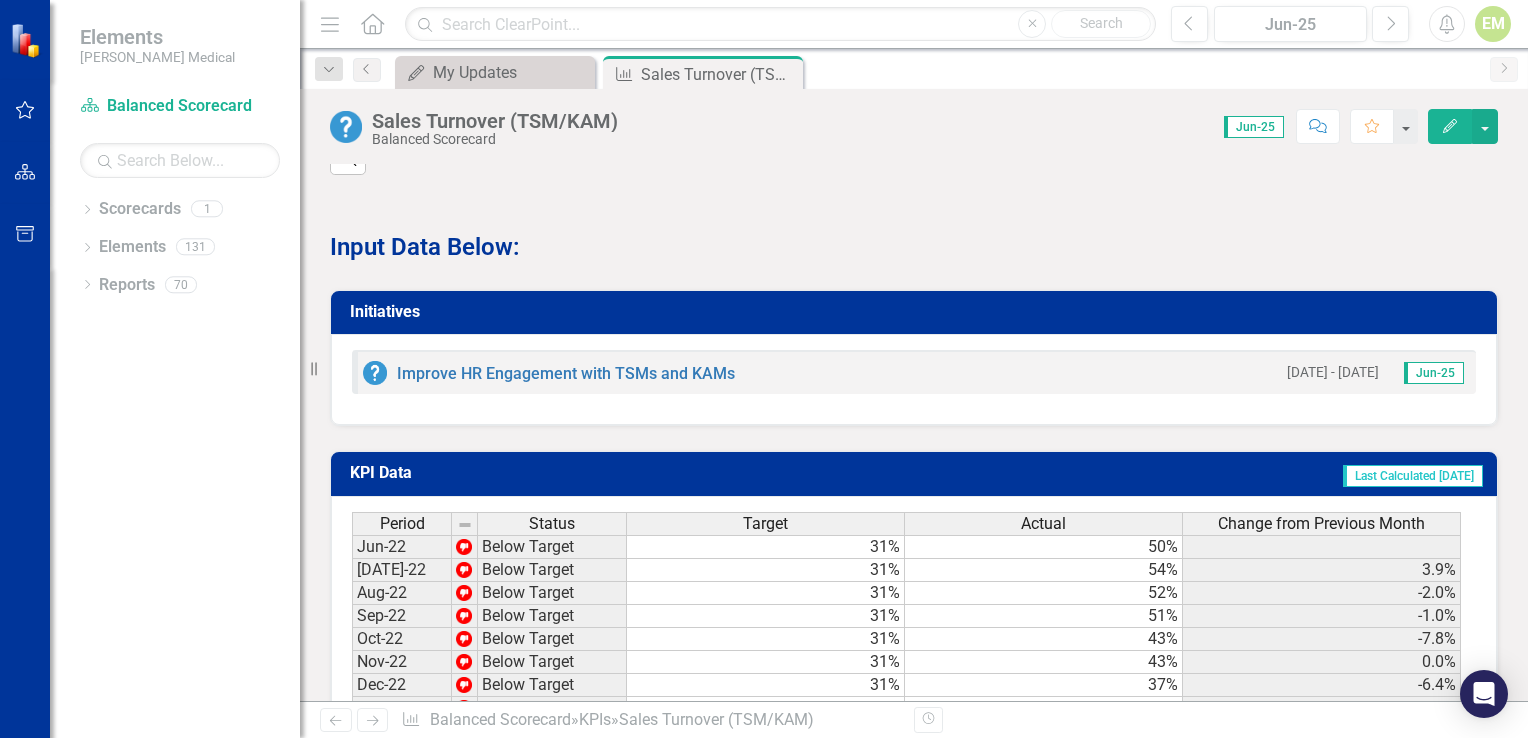 scroll, scrollTop: 1030, scrollLeft: 0, axis: vertical 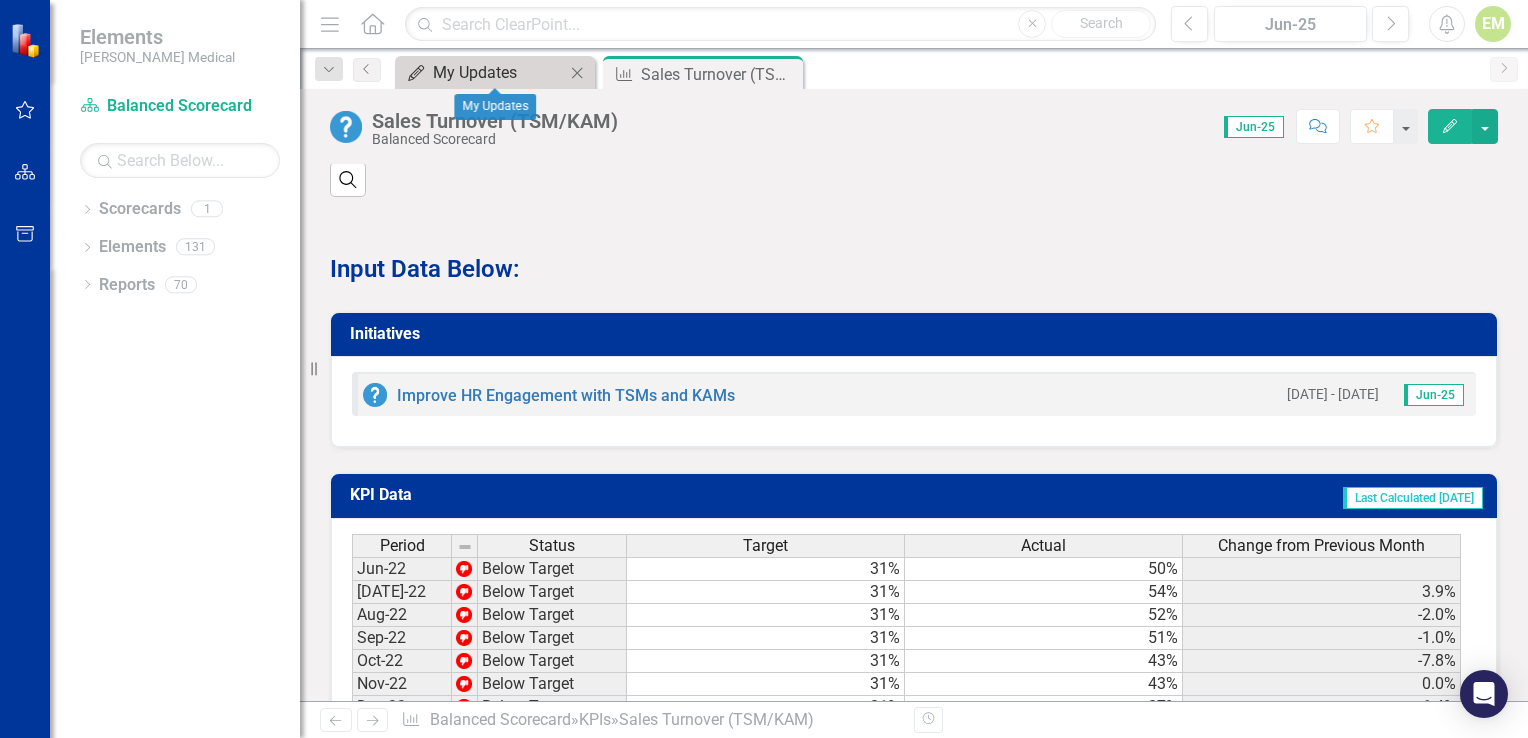 click on "My Updates" at bounding box center (499, 72) 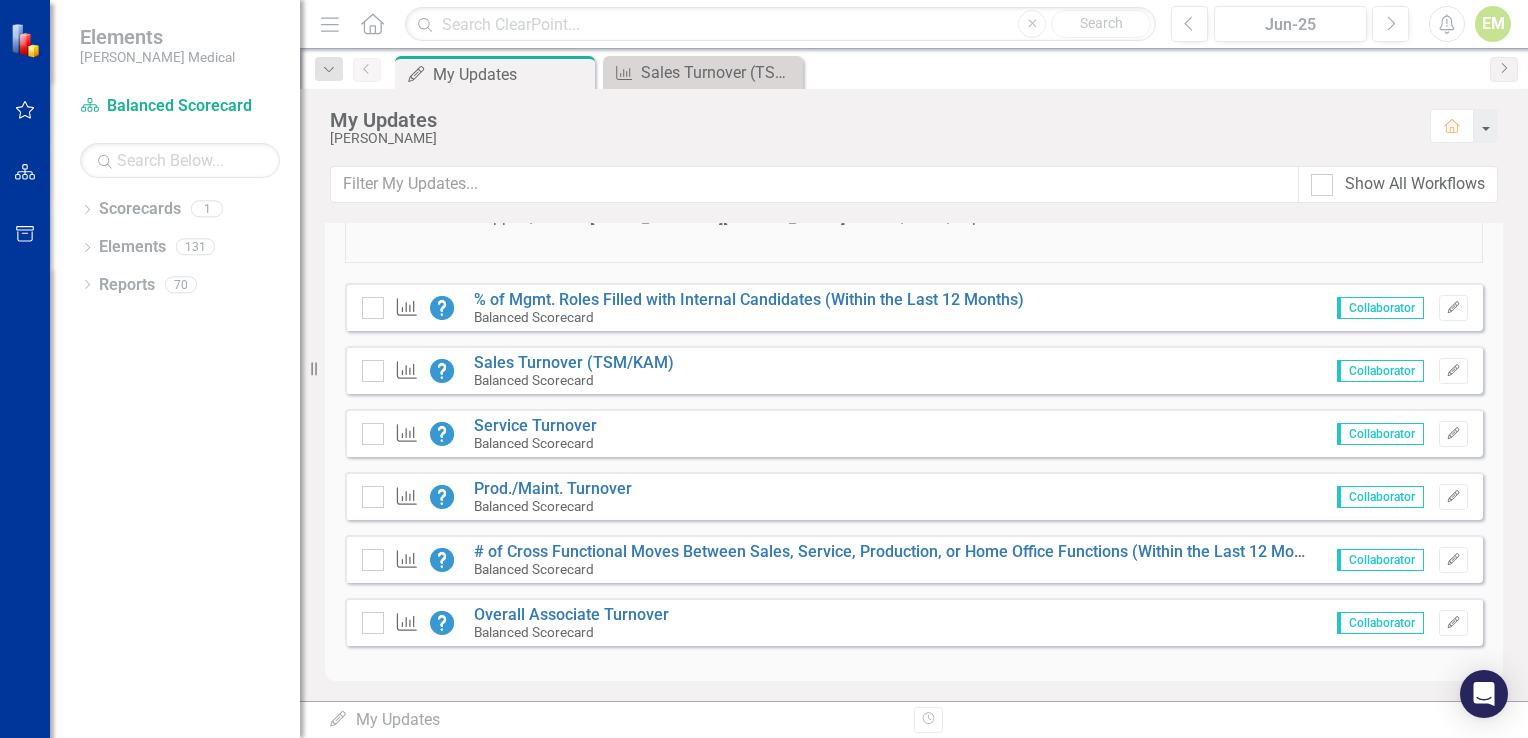 scroll, scrollTop: 524, scrollLeft: 0, axis: vertical 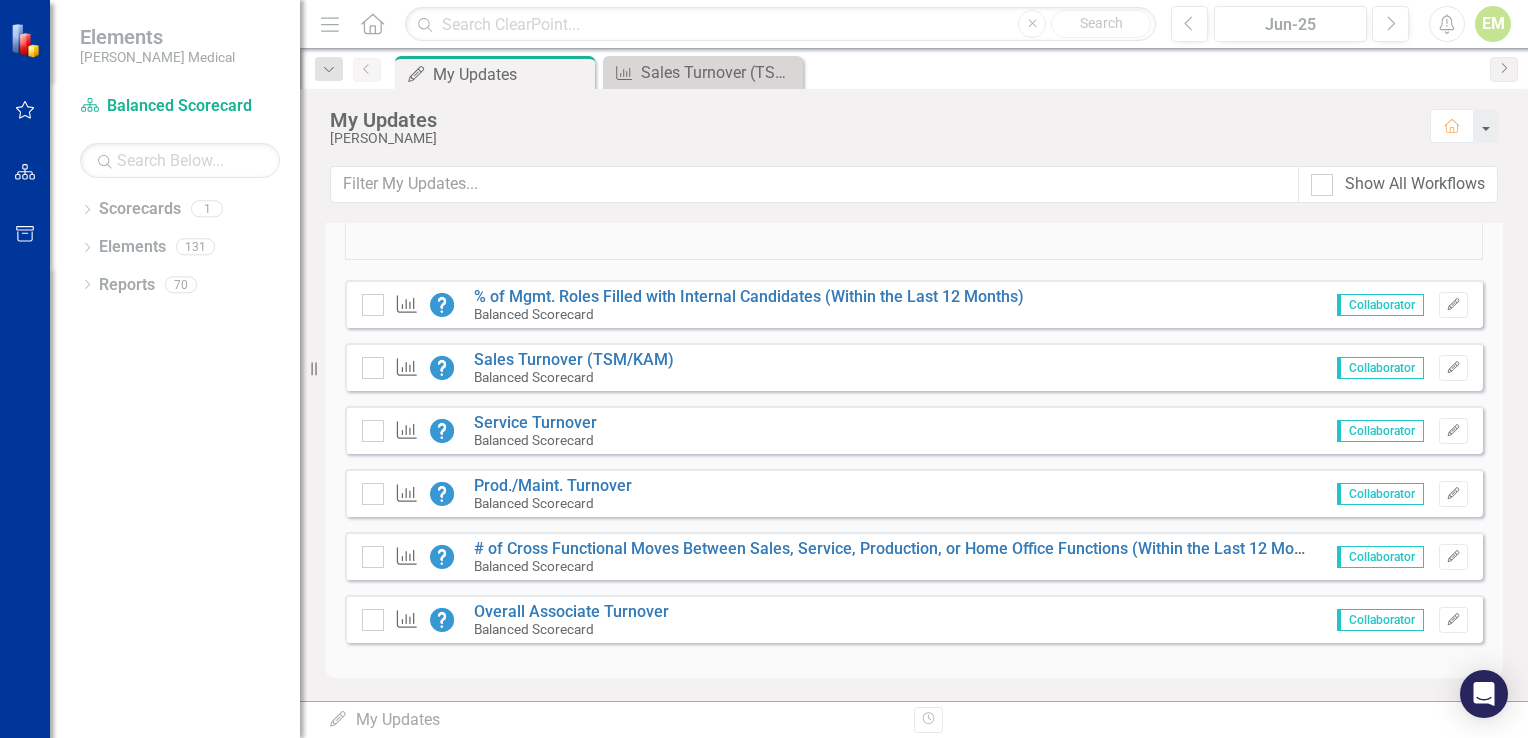 click on "Balanced Scorecard" at bounding box center [574, 377] 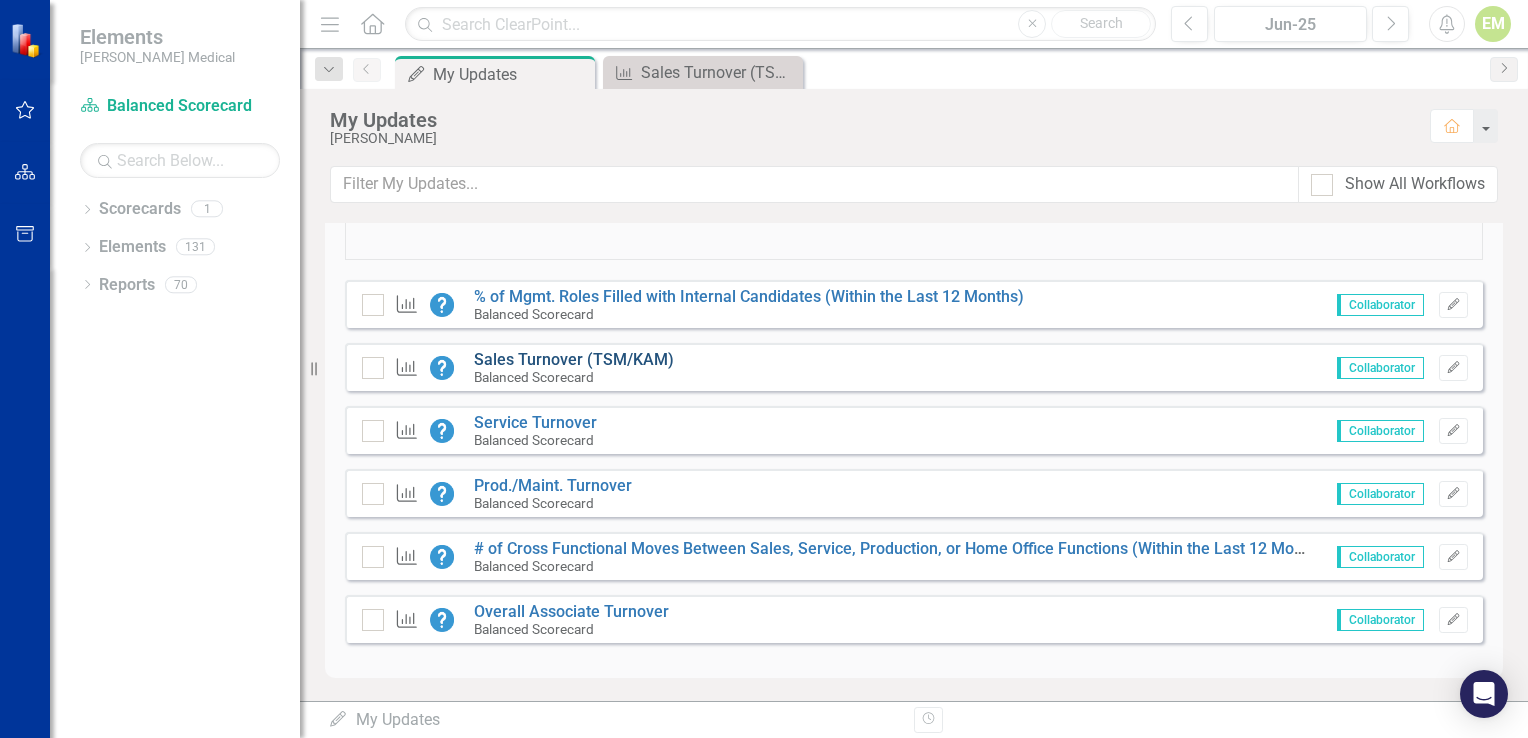 click on "Sales Turnover (TSM/KAM)" at bounding box center (574, 359) 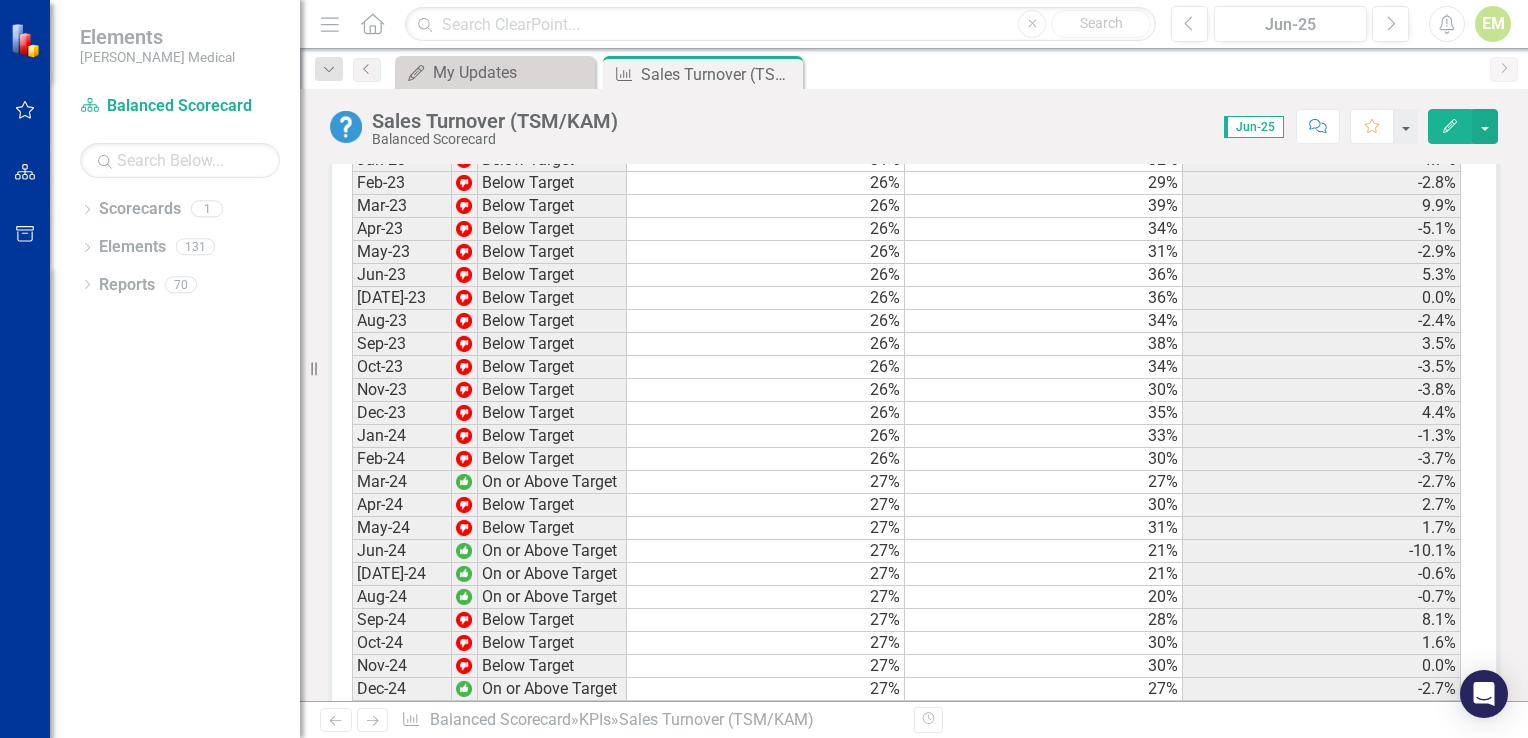 scroll, scrollTop: 1900, scrollLeft: 0, axis: vertical 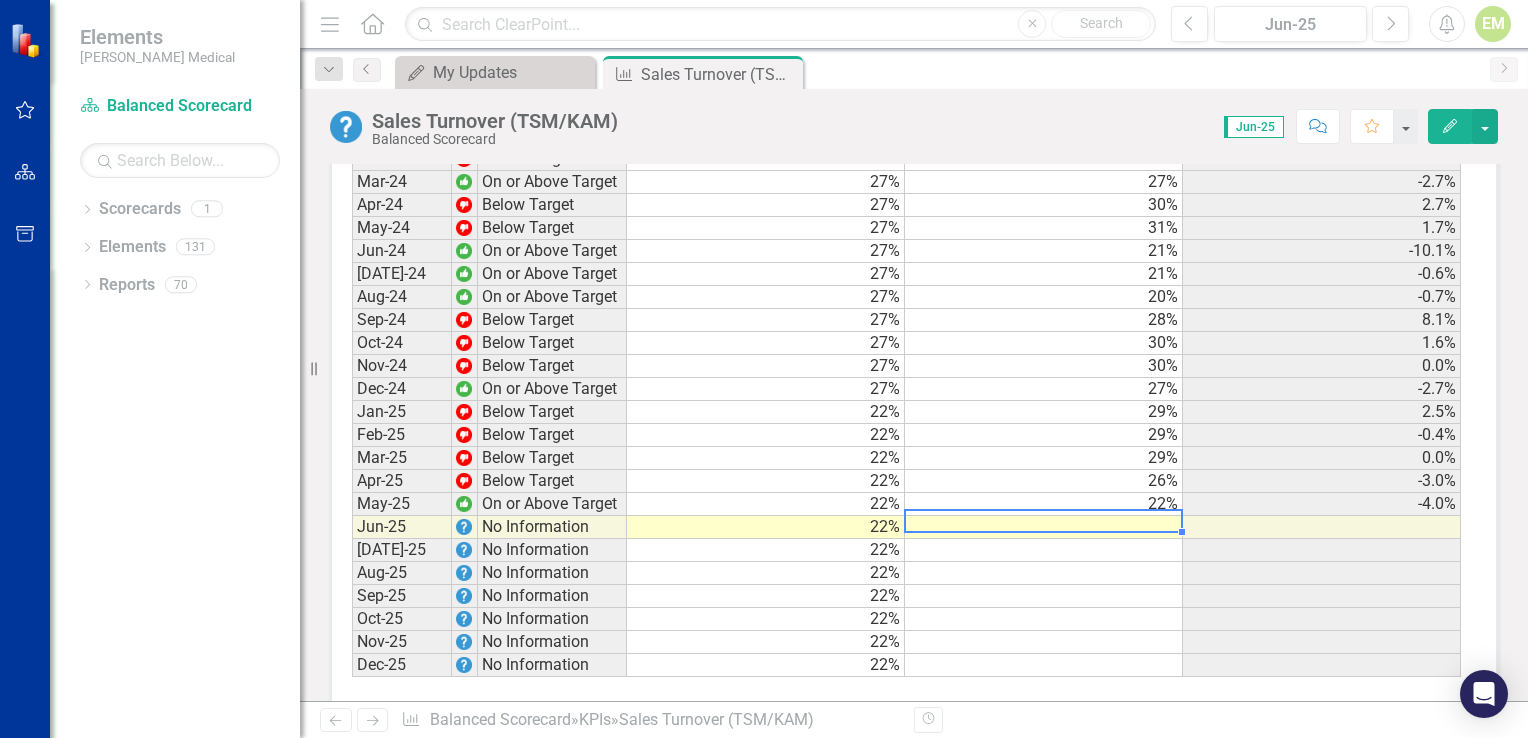 click at bounding box center (1044, 527) 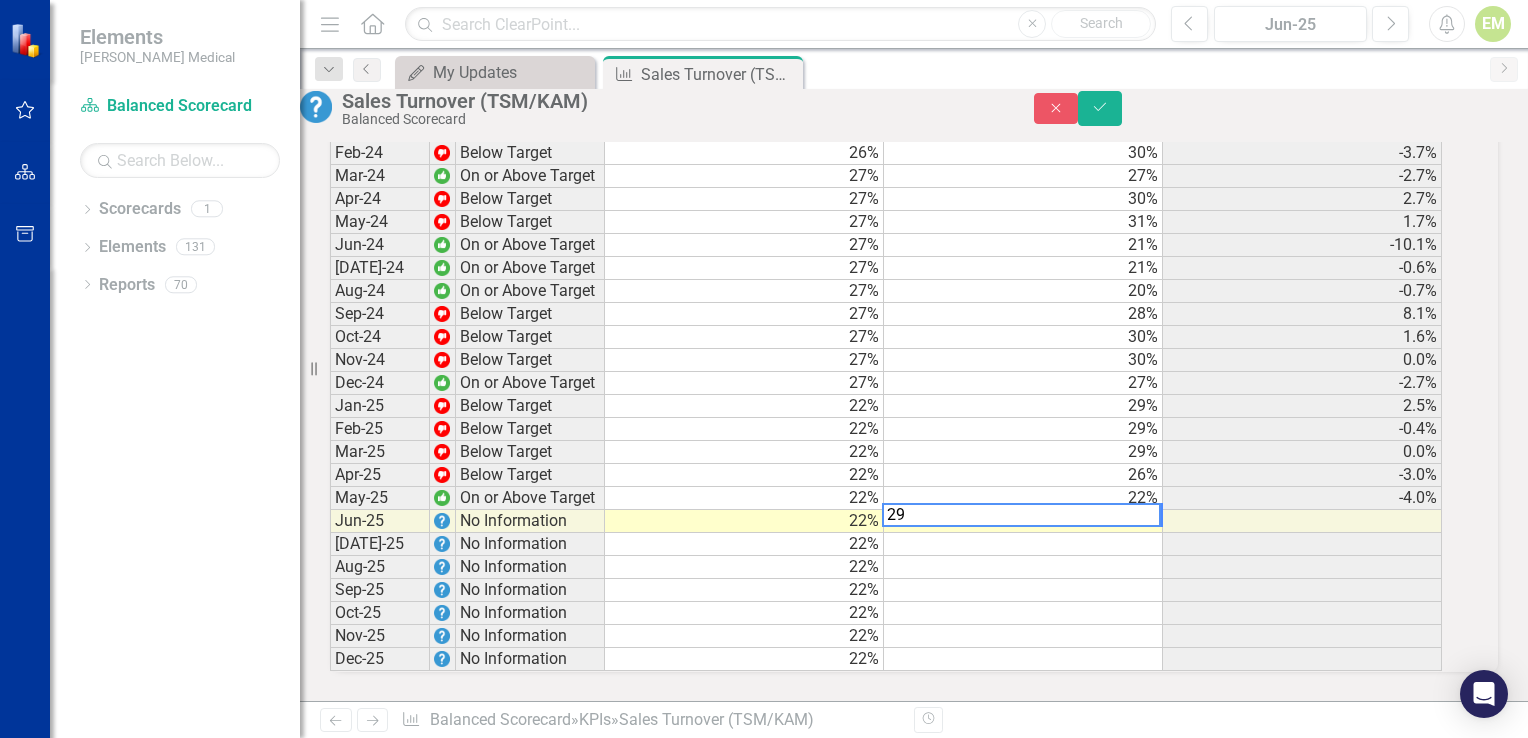 scroll, scrollTop: 1903, scrollLeft: 0, axis: vertical 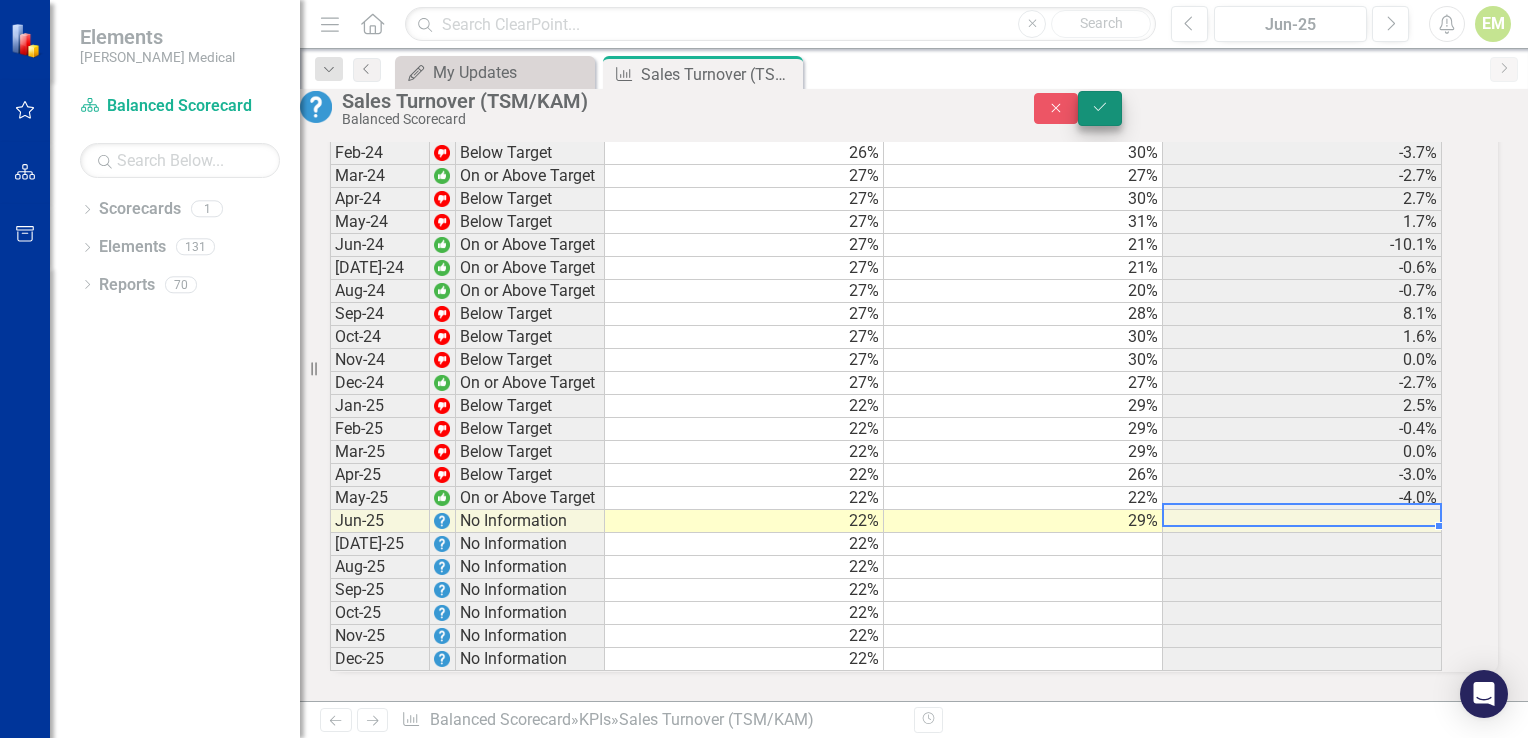 type on "29.0" 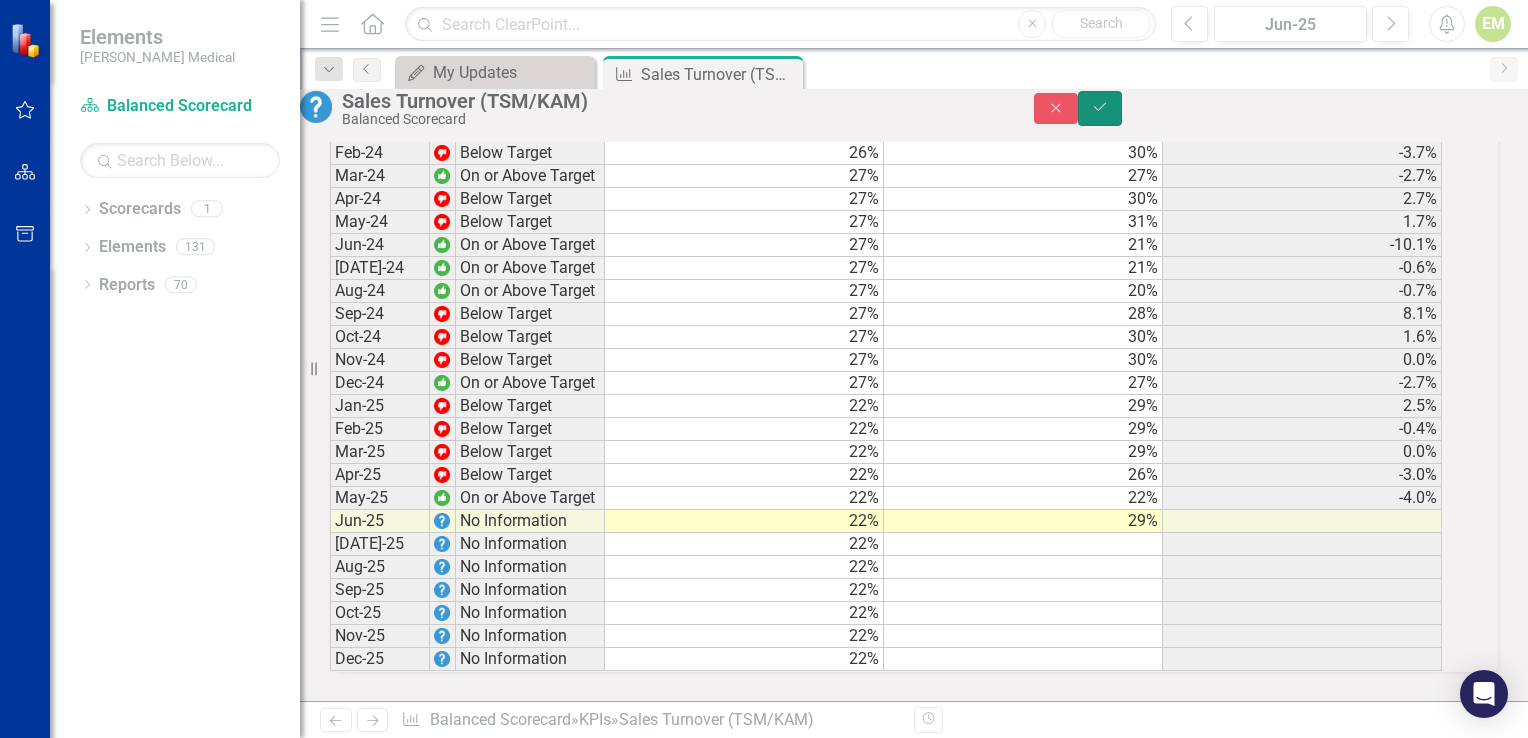 click on "Save" at bounding box center (1100, 108) 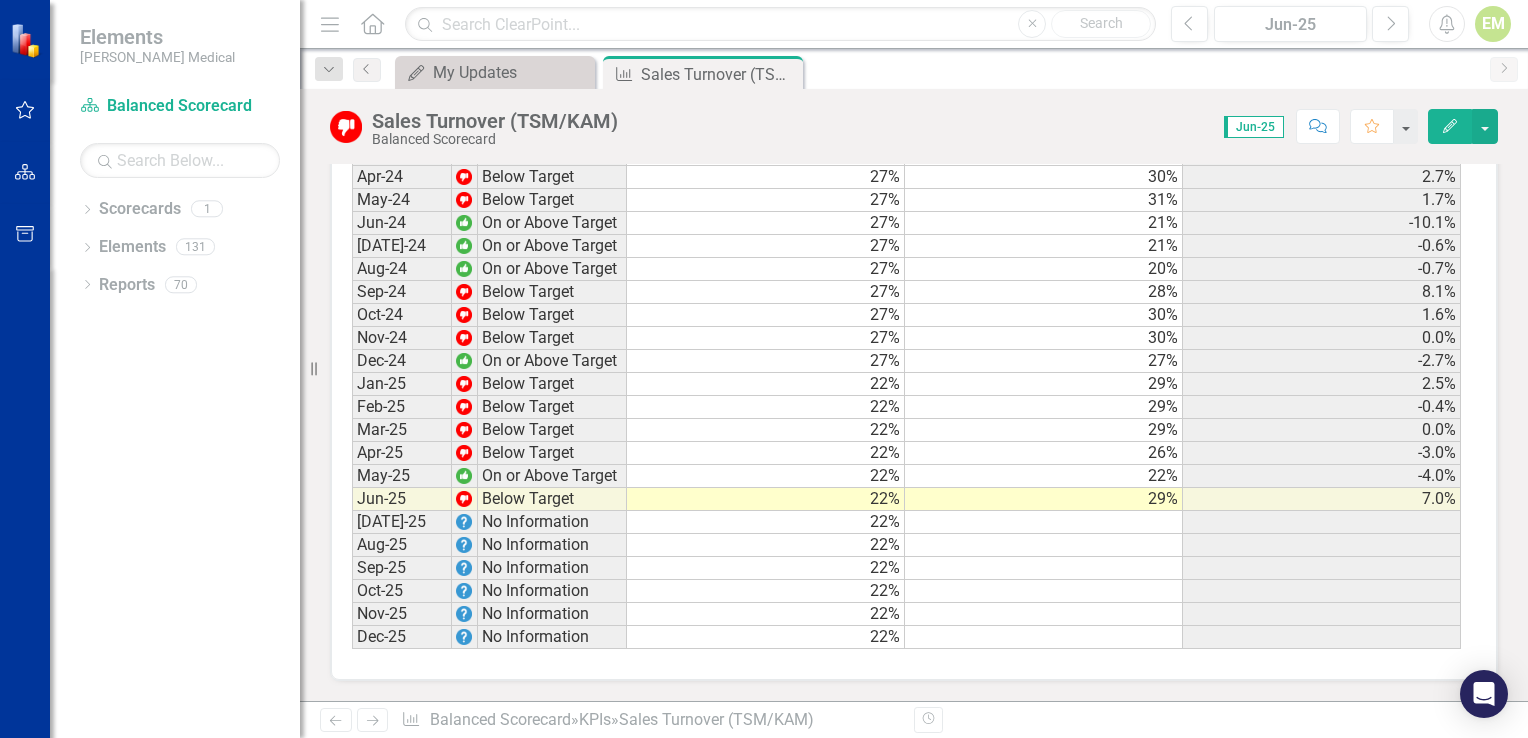 scroll, scrollTop: 1929, scrollLeft: 0, axis: vertical 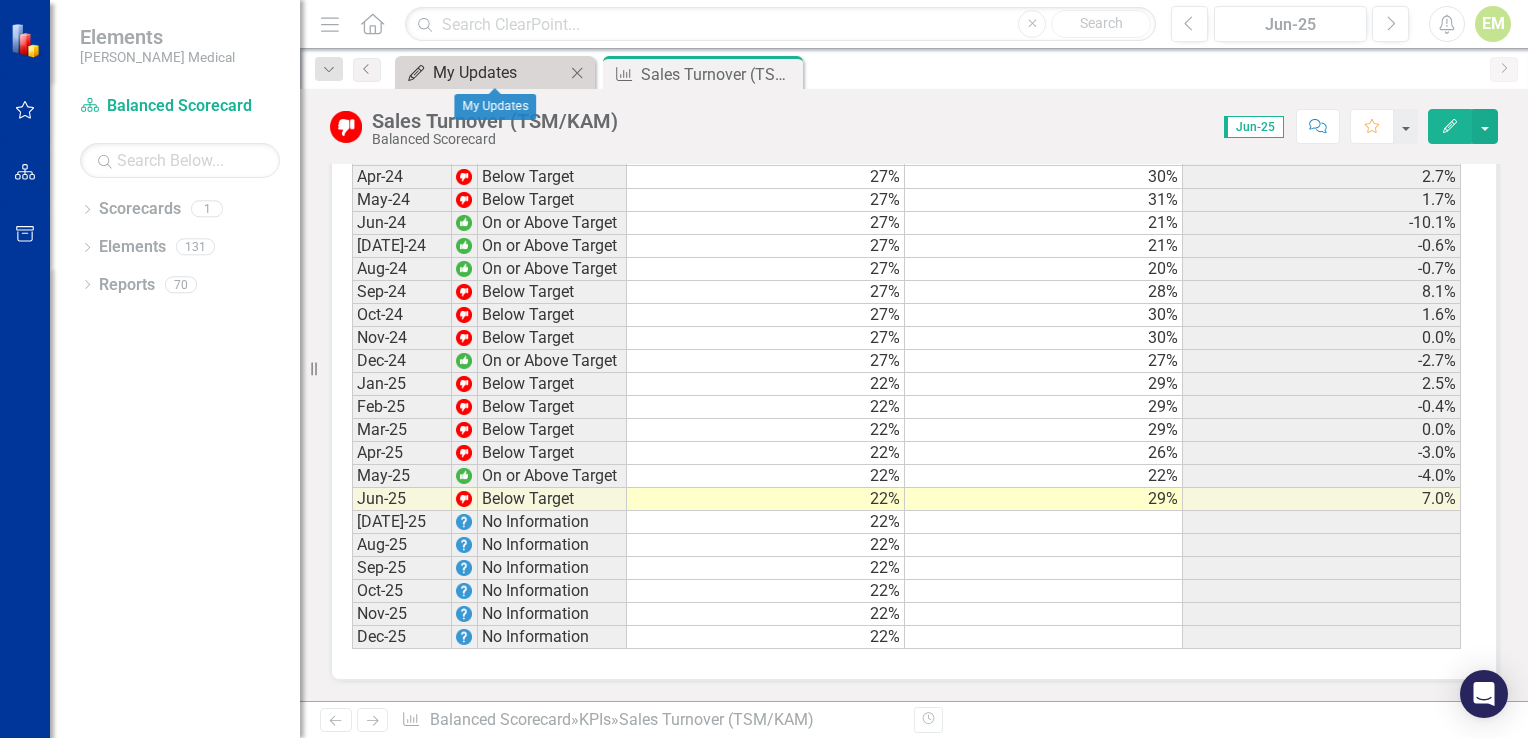 click on "My Updates" at bounding box center (499, 72) 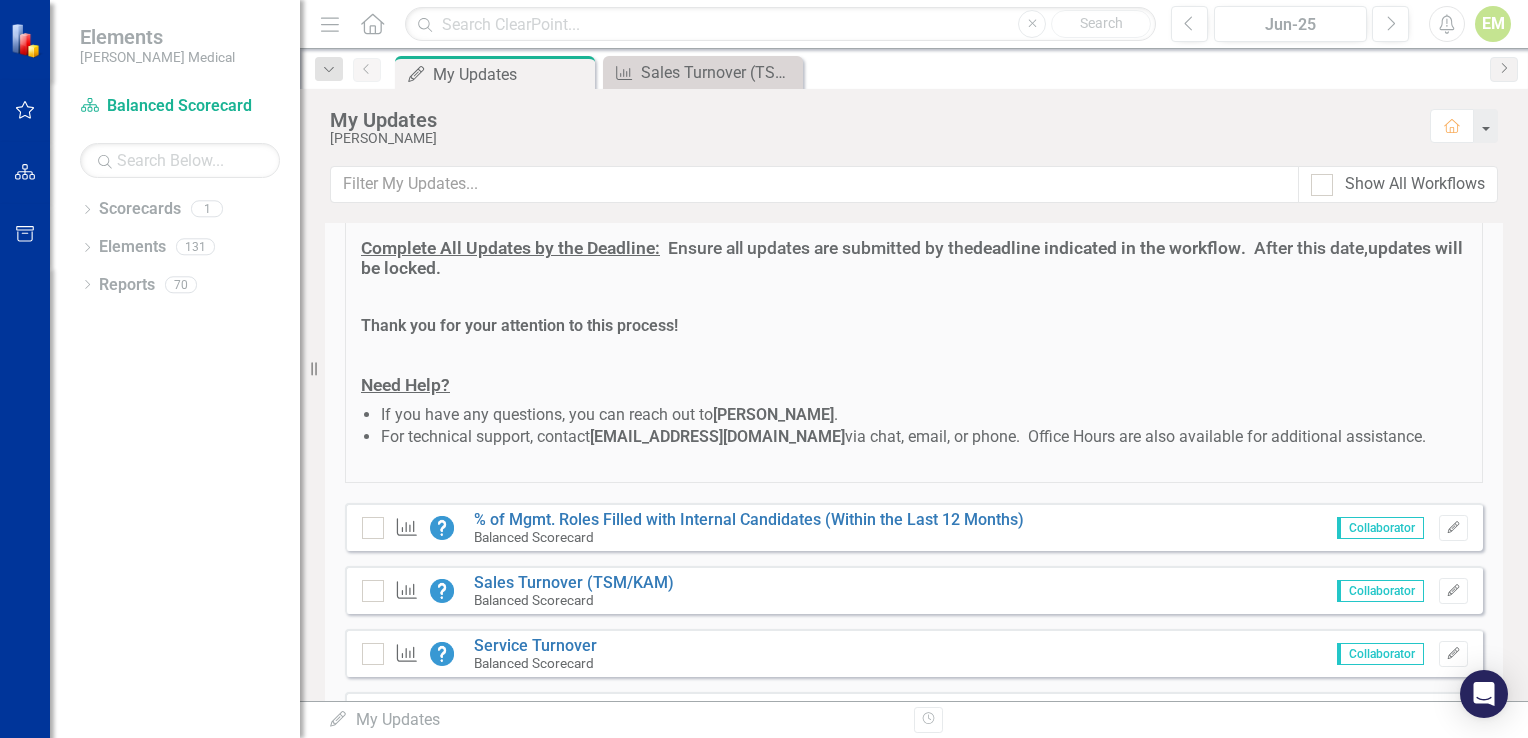 scroll, scrollTop: 500, scrollLeft: 0, axis: vertical 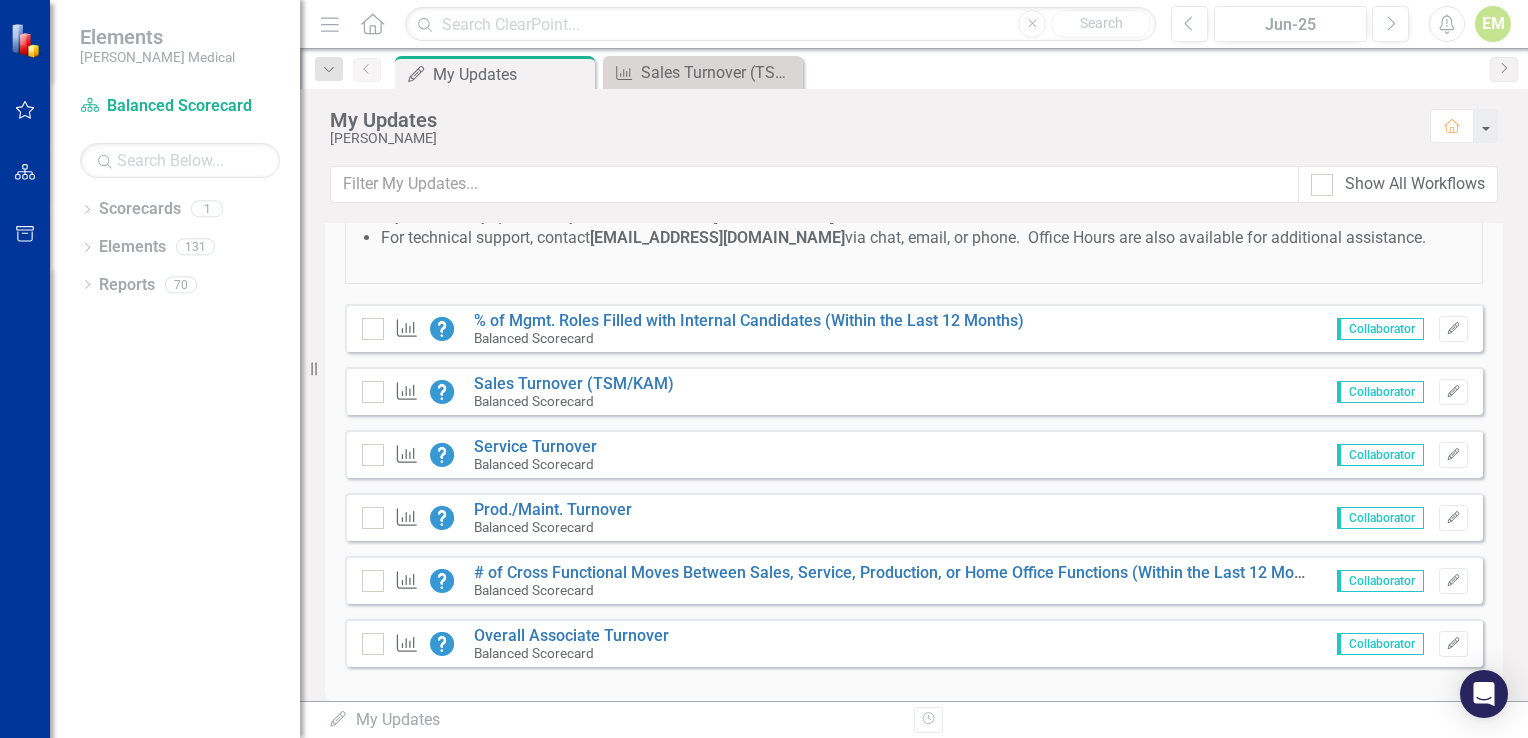 click on "Collaborator" at bounding box center (1380, 392) 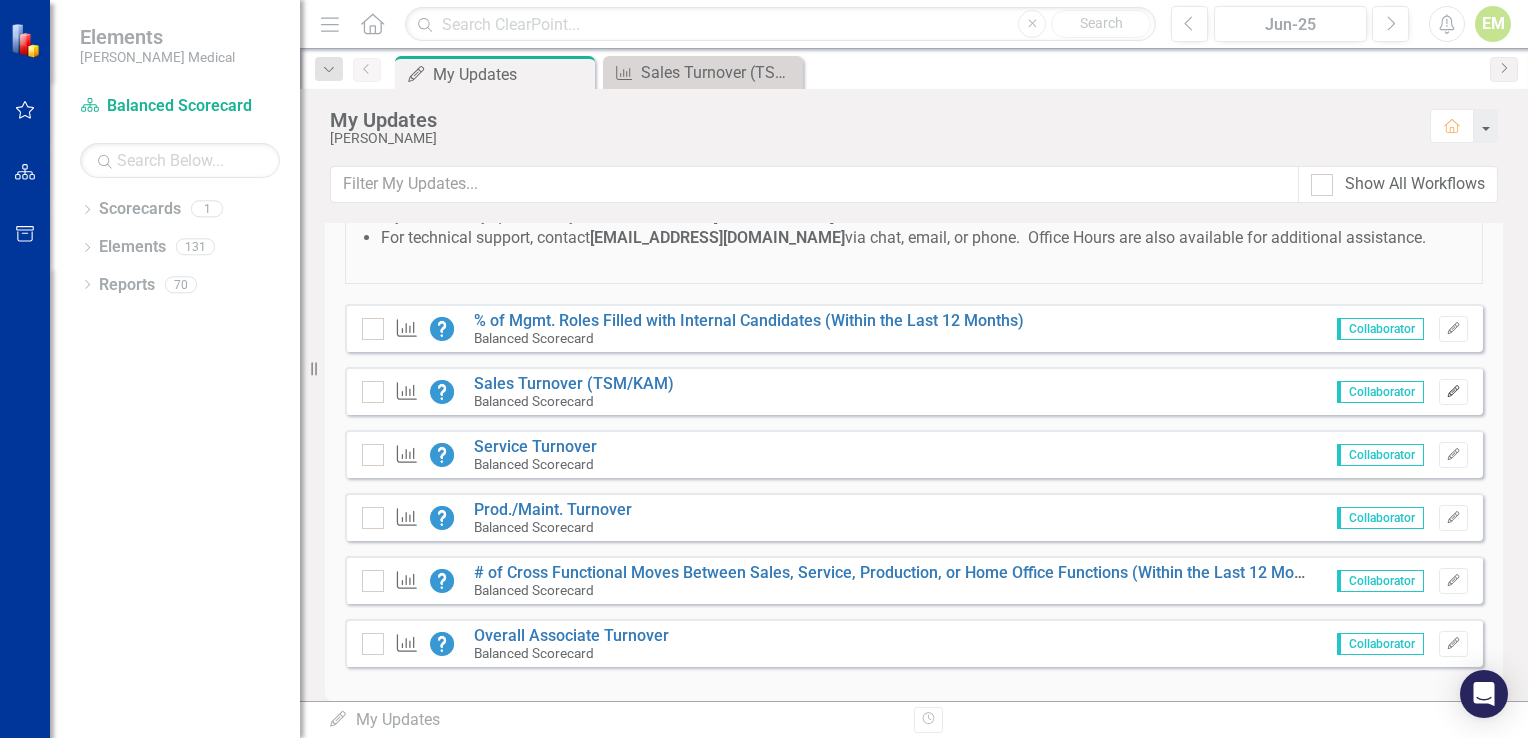 click 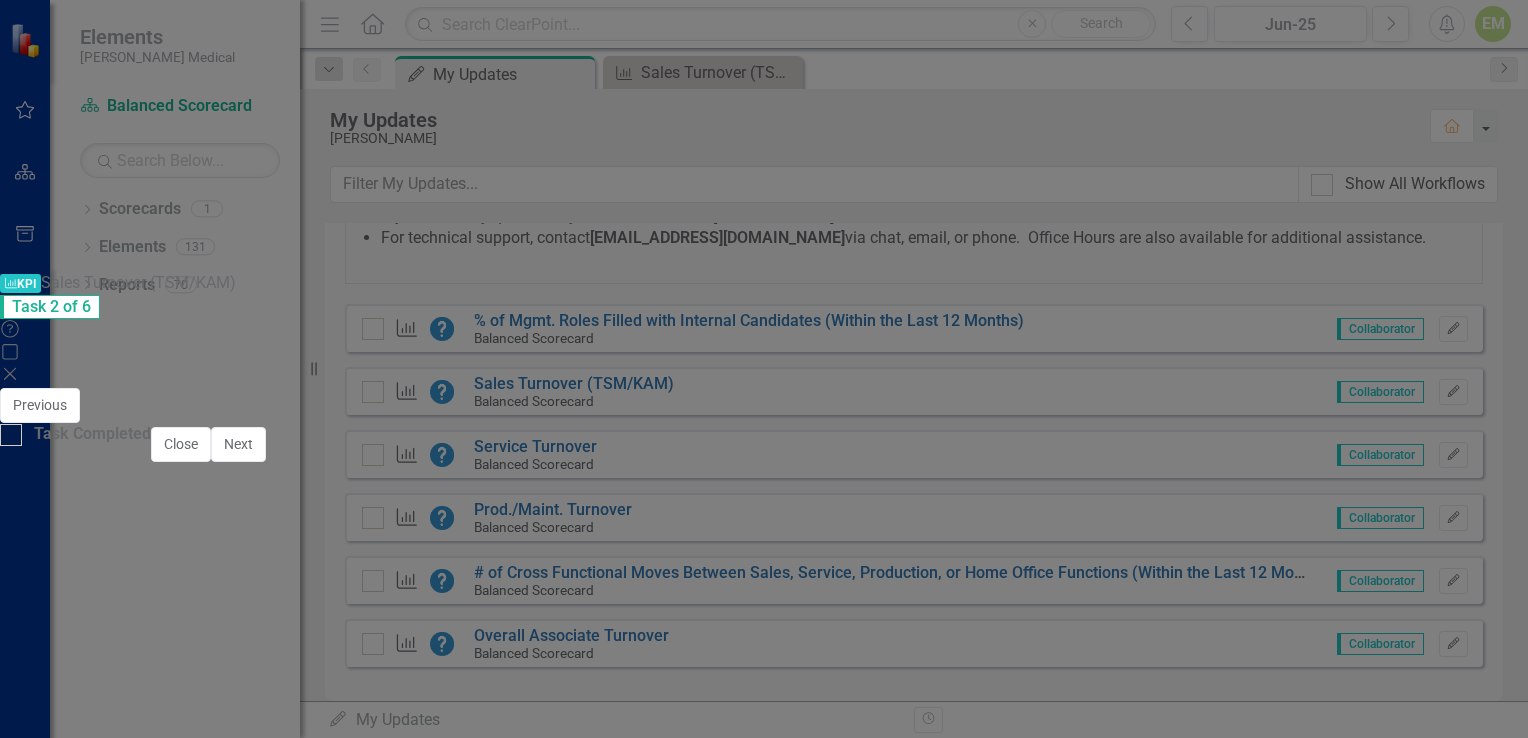 scroll, scrollTop: 0, scrollLeft: 0, axis: both 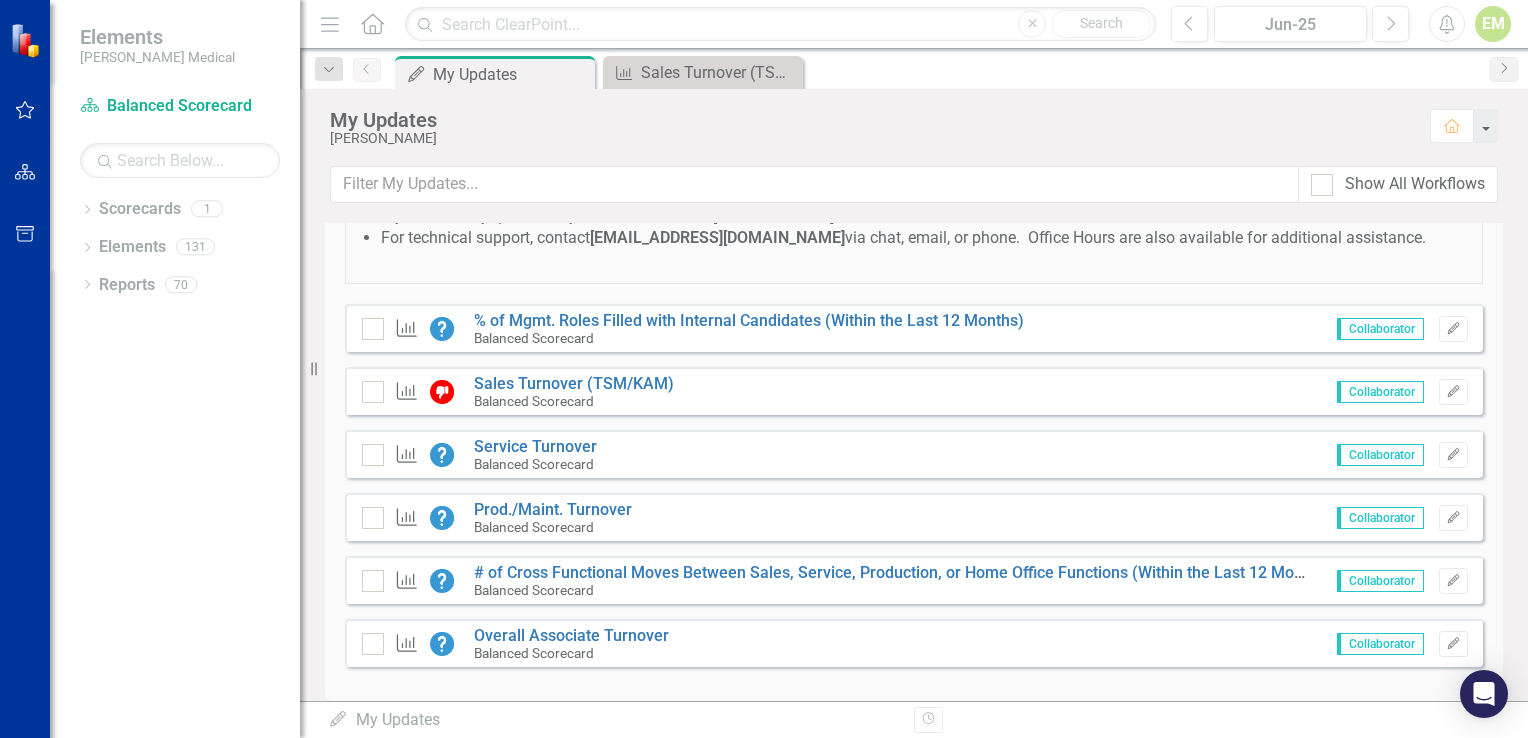 click on "Balanced Scorecard" at bounding box center (535, 464) 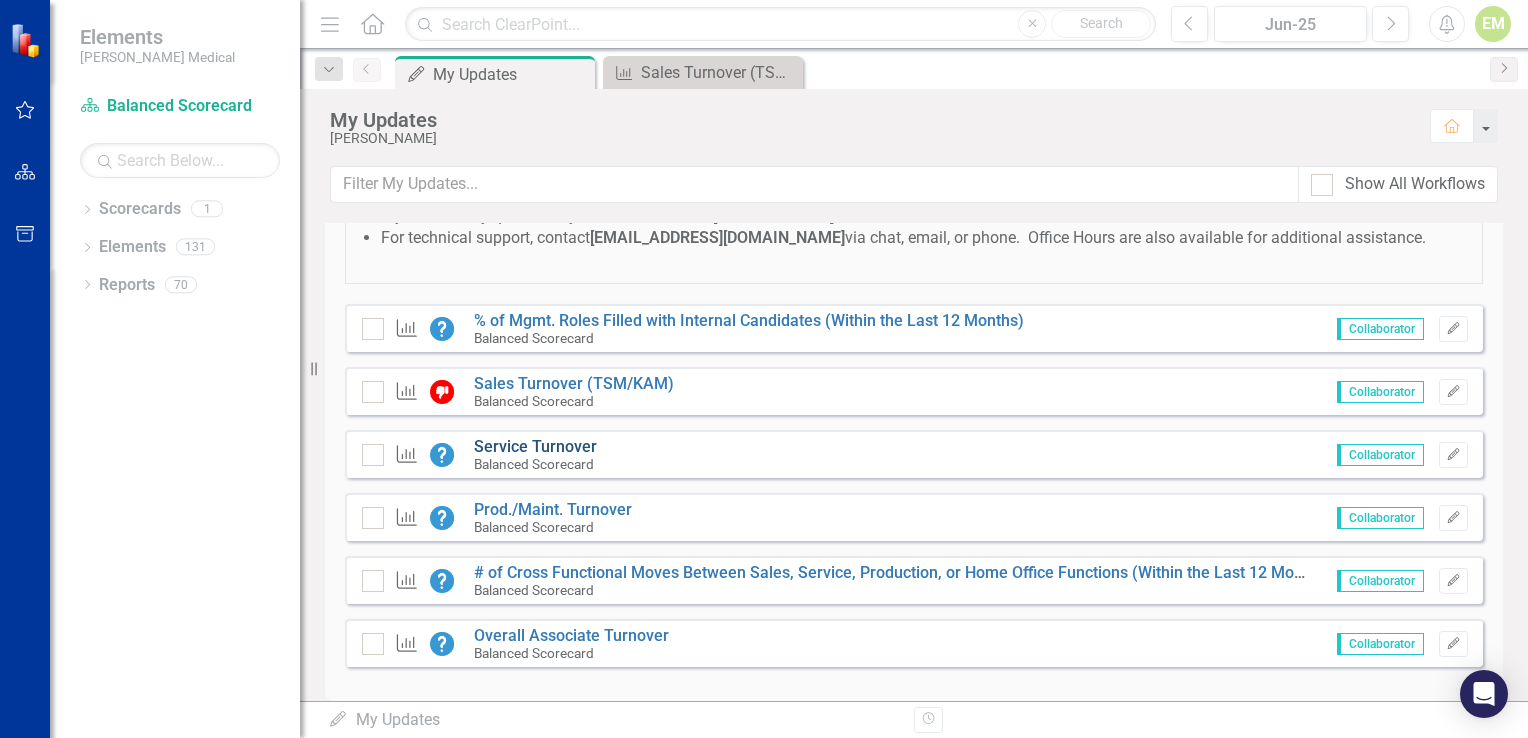 click on "Service Turnover" at bounding box center (535, 446) 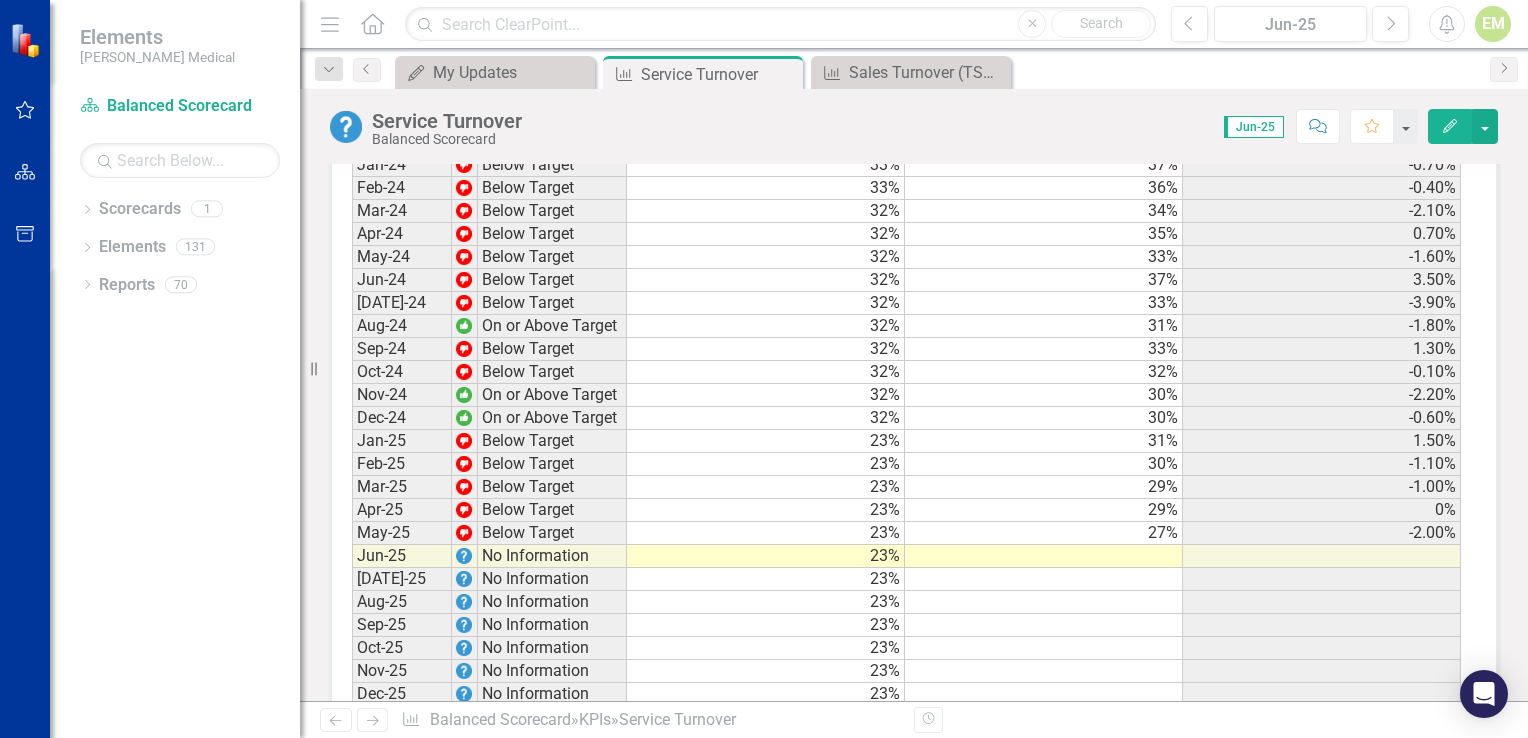 scroll, scrollTop: 2266, scrollLeft: 0, axis: vertical 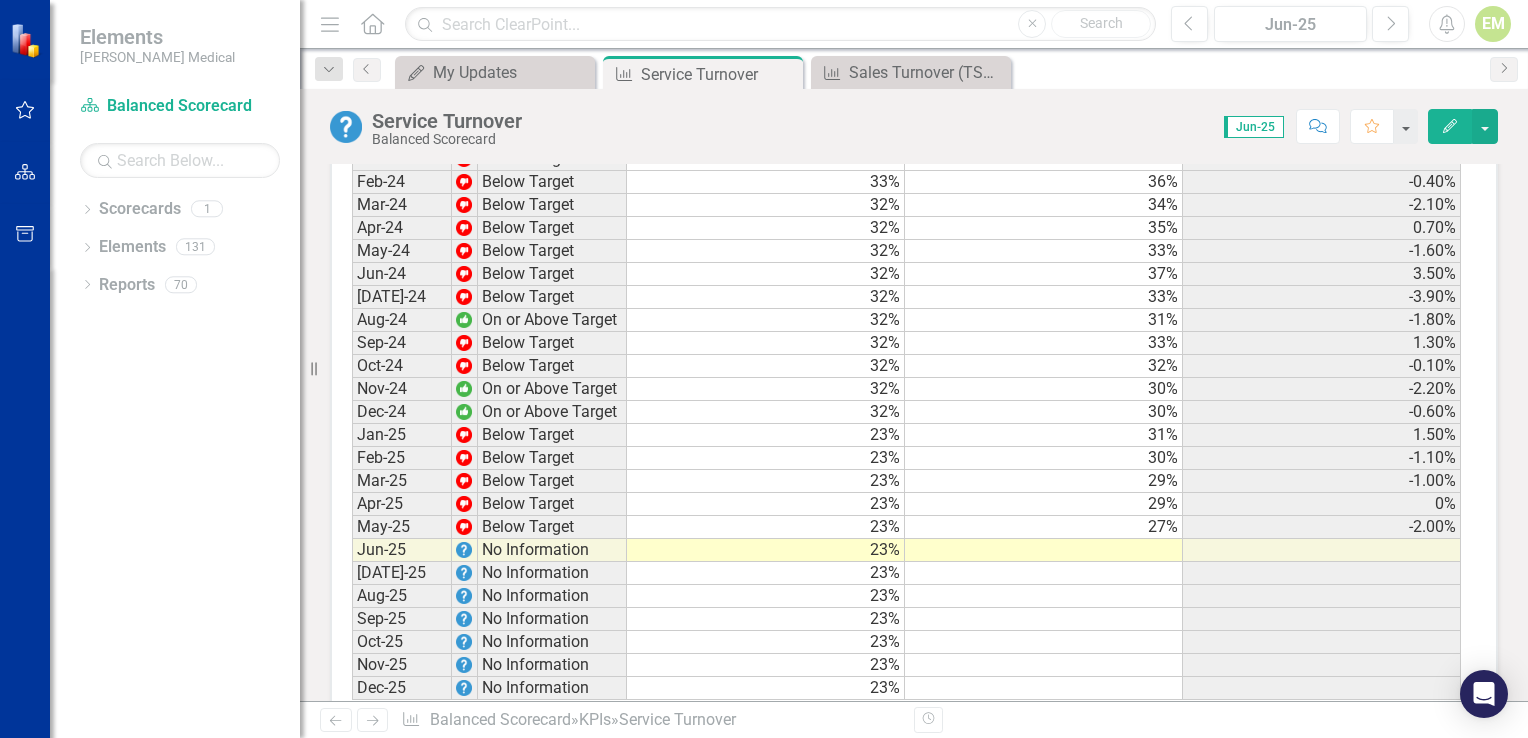 click on "Period Status Target Actual Change from Previous Month Jun-22 Below Target 39% 52% [DATE]-22 Below Target 39% 43% -9.00% Aug-22 Below Target 39% 42% -1.30% Sep-22 Below Target 39% 42% 0% Oct-22 Below Target 35% 40% -1.80% Nov-22 Below Target 35% 40% 0.50% Dec-22 Below Target 35% 37% -3.20% Jan-23 Below Target 35% 37% -0.10% Feb-23 Below Target 33% 37% -0.40% Mar-23 Below Target 33% 39% 2.00% Apr-23 Below Target 33% 36% -2.30% May-23 Below Target 33% 38% 1.50% Jun-23 Below Target 33% 36% -2.00% [DATE]-23 Below Target 33% 39% 2.70% Aug-23 Below Target 33% 38% -1.10% Sep-23 Below Target 33% 35% -2.10% Oct-23 Below Target 33% 35% -0.70% Nov-23 Below Target 33% 37% 1.90% Dec-23 Below Target 33% 38% 0.90% Jan-24 Below Target 33% 37% -0.70% Feb-24 Below Target 33% 36% -0.40% Mar-24 Below Target 32% 34% -2.10% Apr-24 Below Target 32% 35% 0.70% May-24 Below Target 32% 33% -1.60% Jun-24 Below Target 32% 37% 3.50% [DATE]-24 Below Target 32% 33% -3.90% Aug-24 On or Above Target 32% 31% -1.80% Sep-24 Below Target 32% 33% 1.30% 32%" at bounding box center [352, 193] 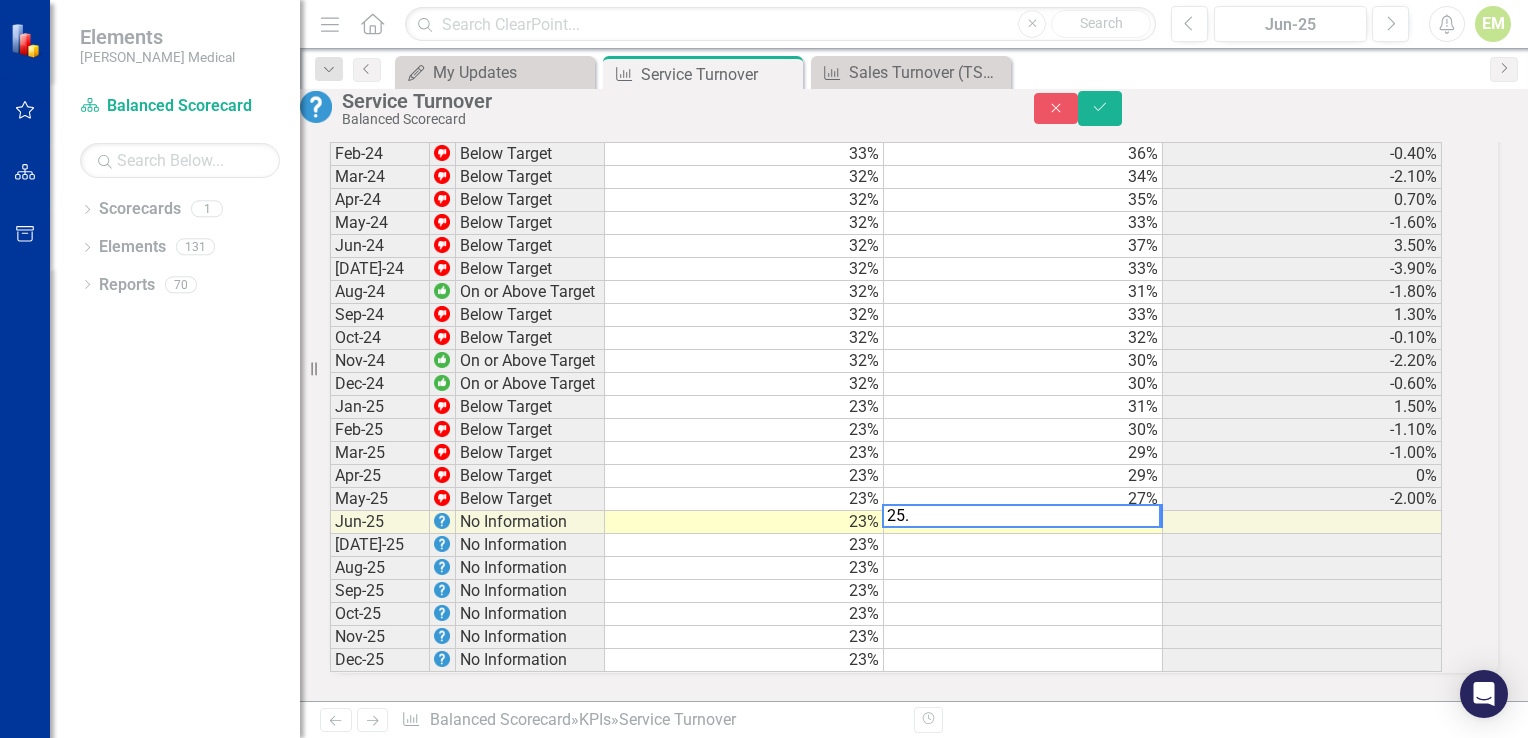 scroll, scrollTop: 2270, scrollLeft: 0, axis: vertical 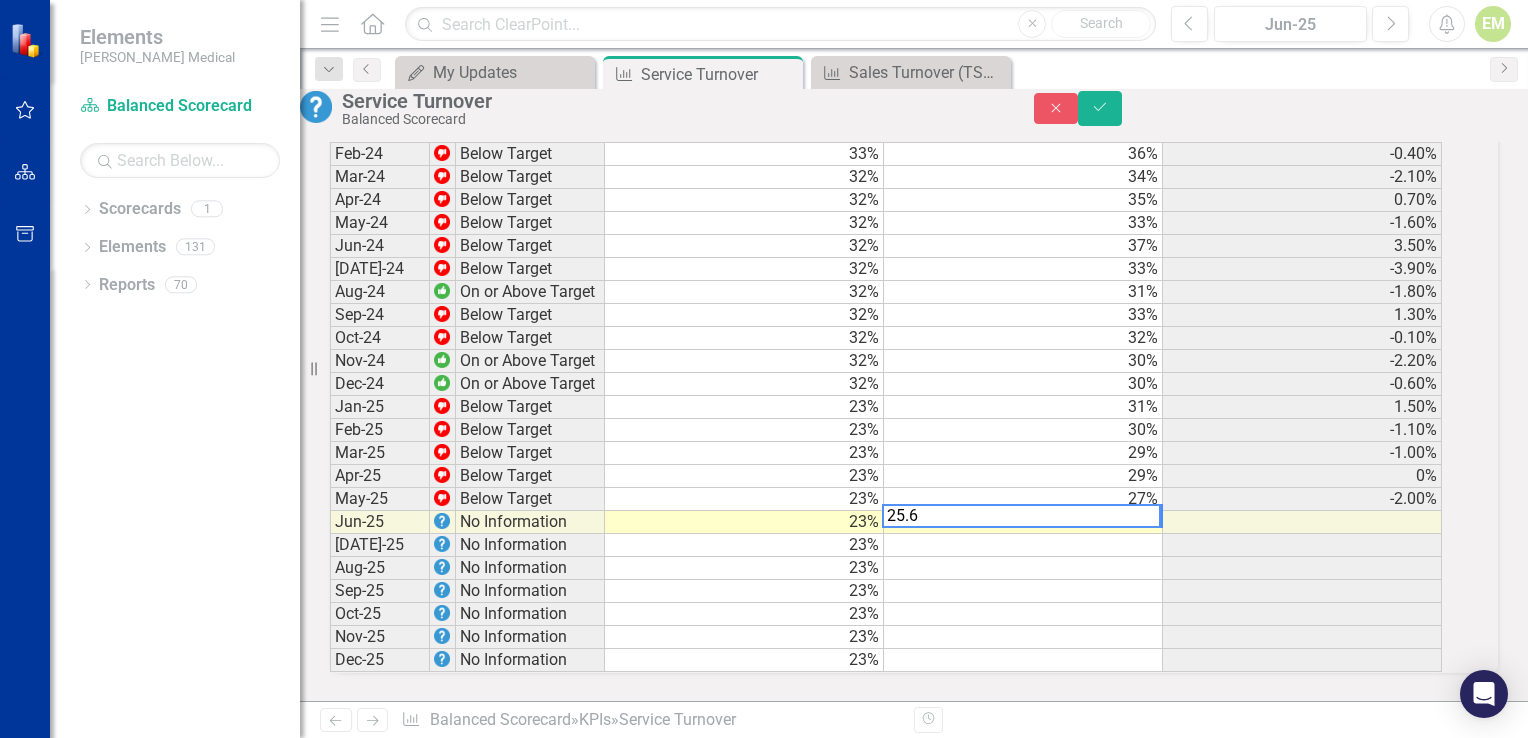 type 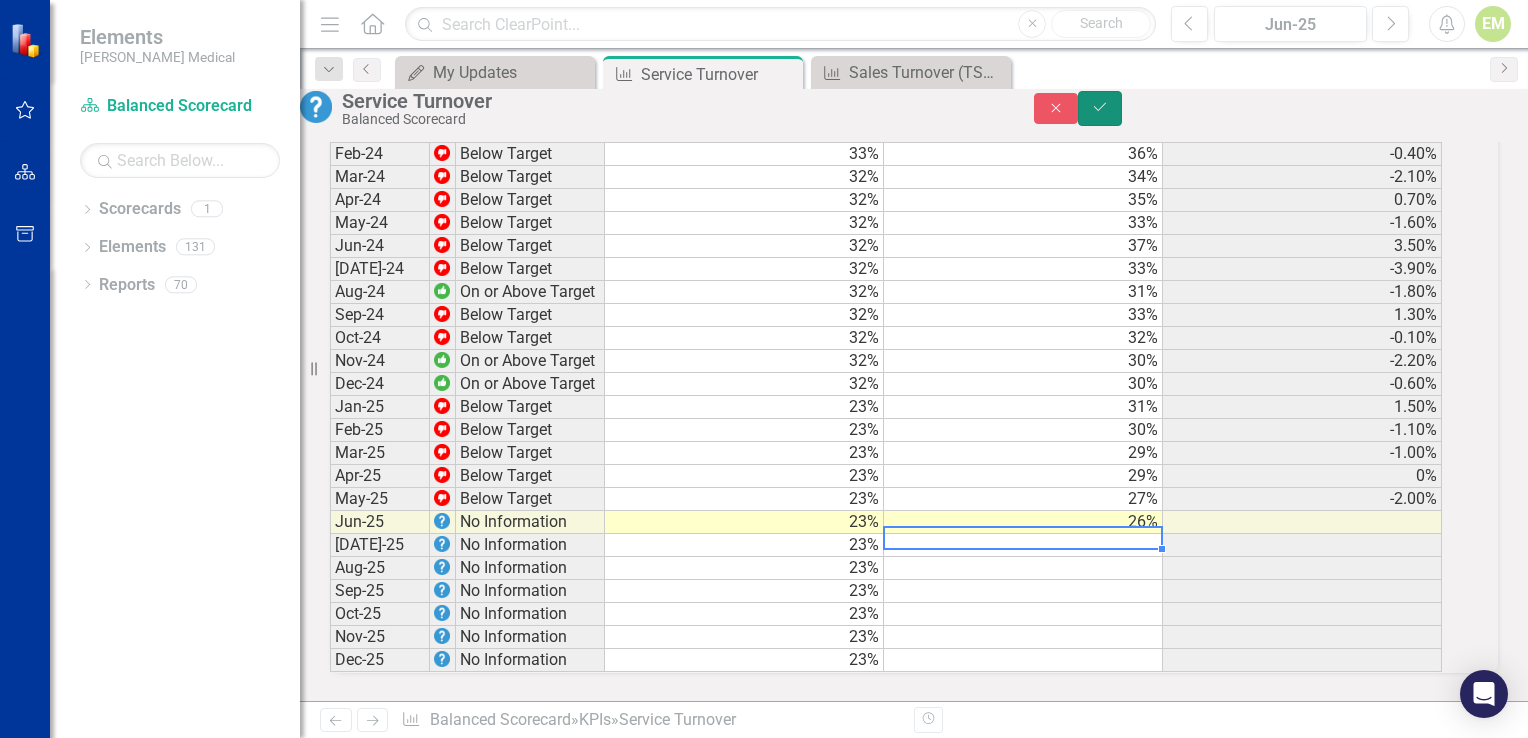 click on "Save" 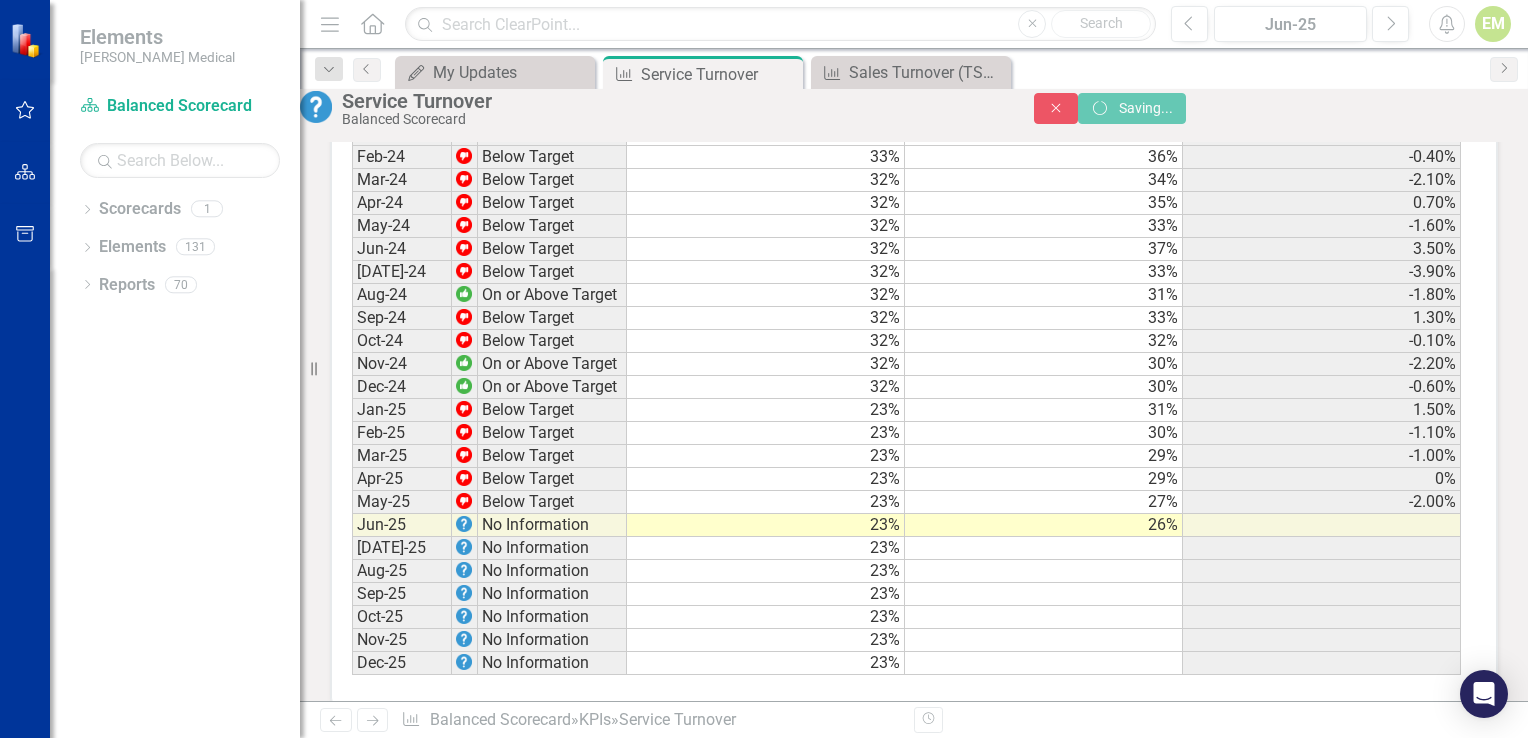 scroll, scrollTop: 0, scrollLeft: 0, axis: both 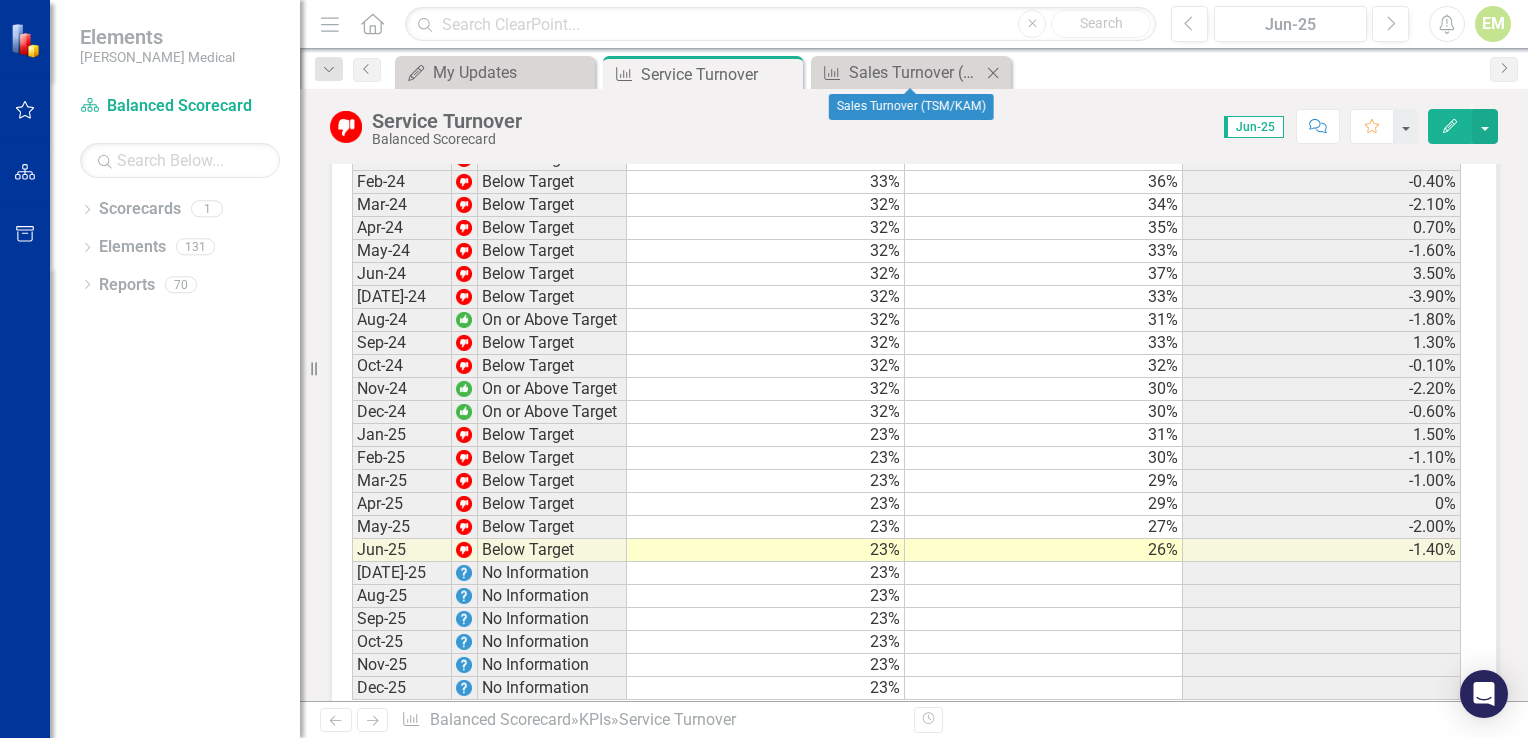 click on "Close" 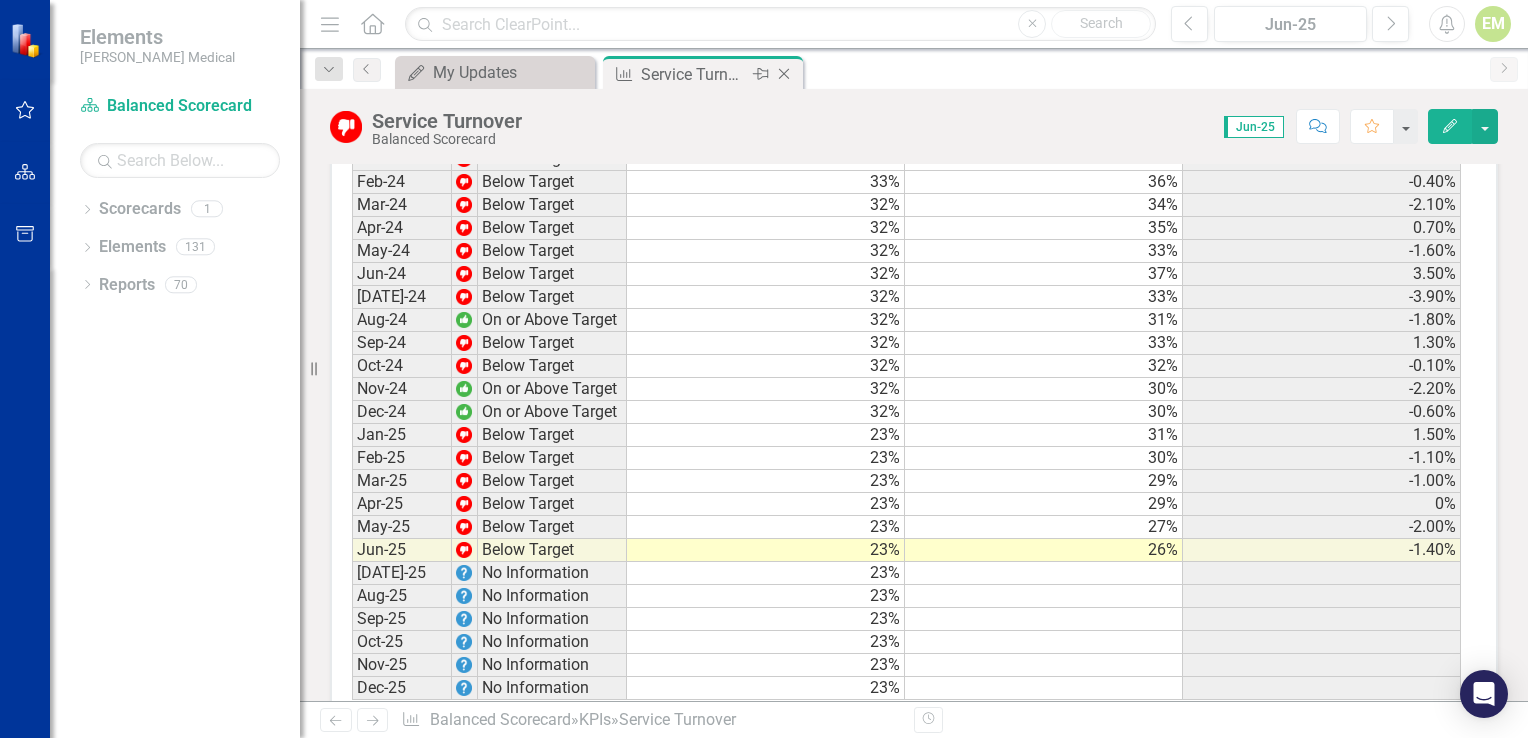 click 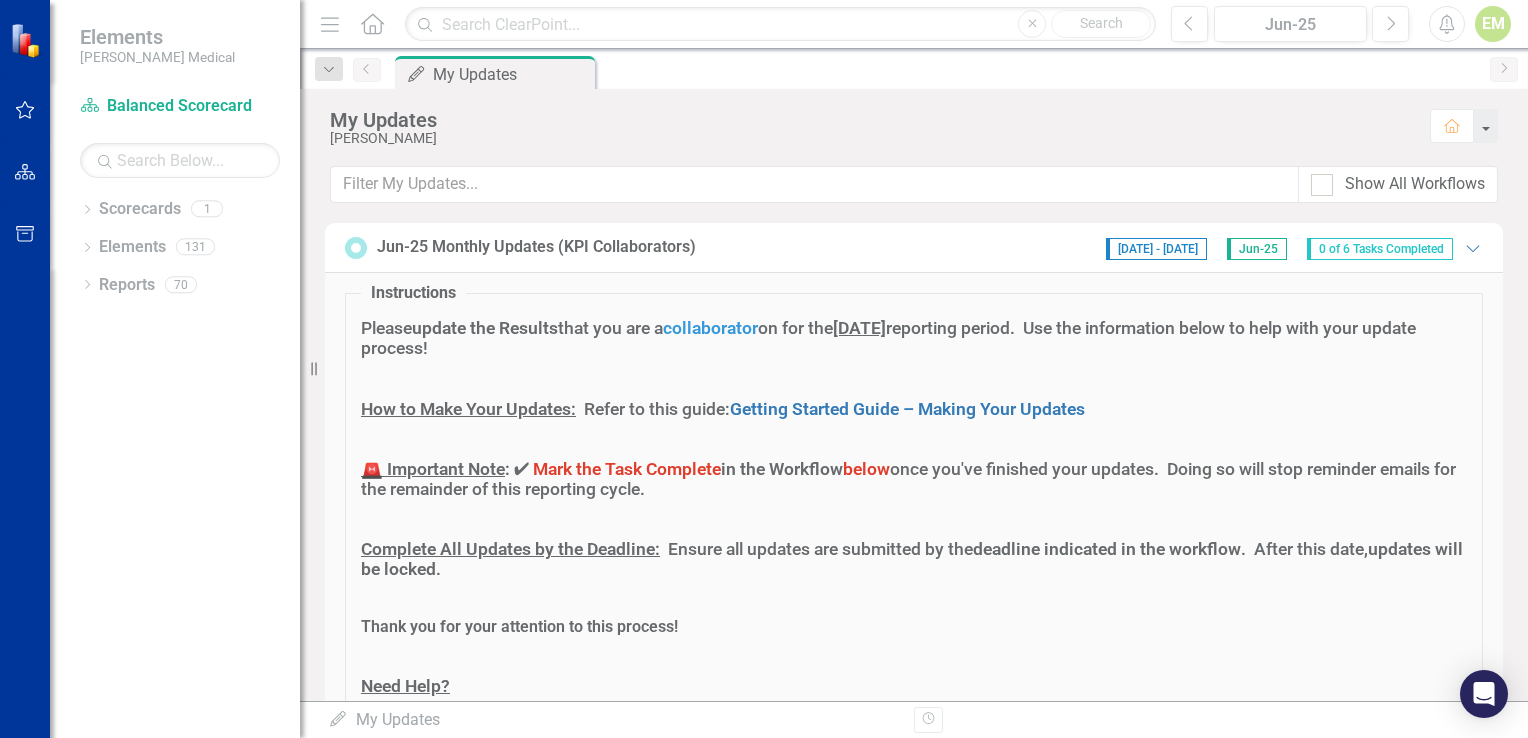 scroll, scrollTop: 524, scrollLeft: 0, axis: vertical 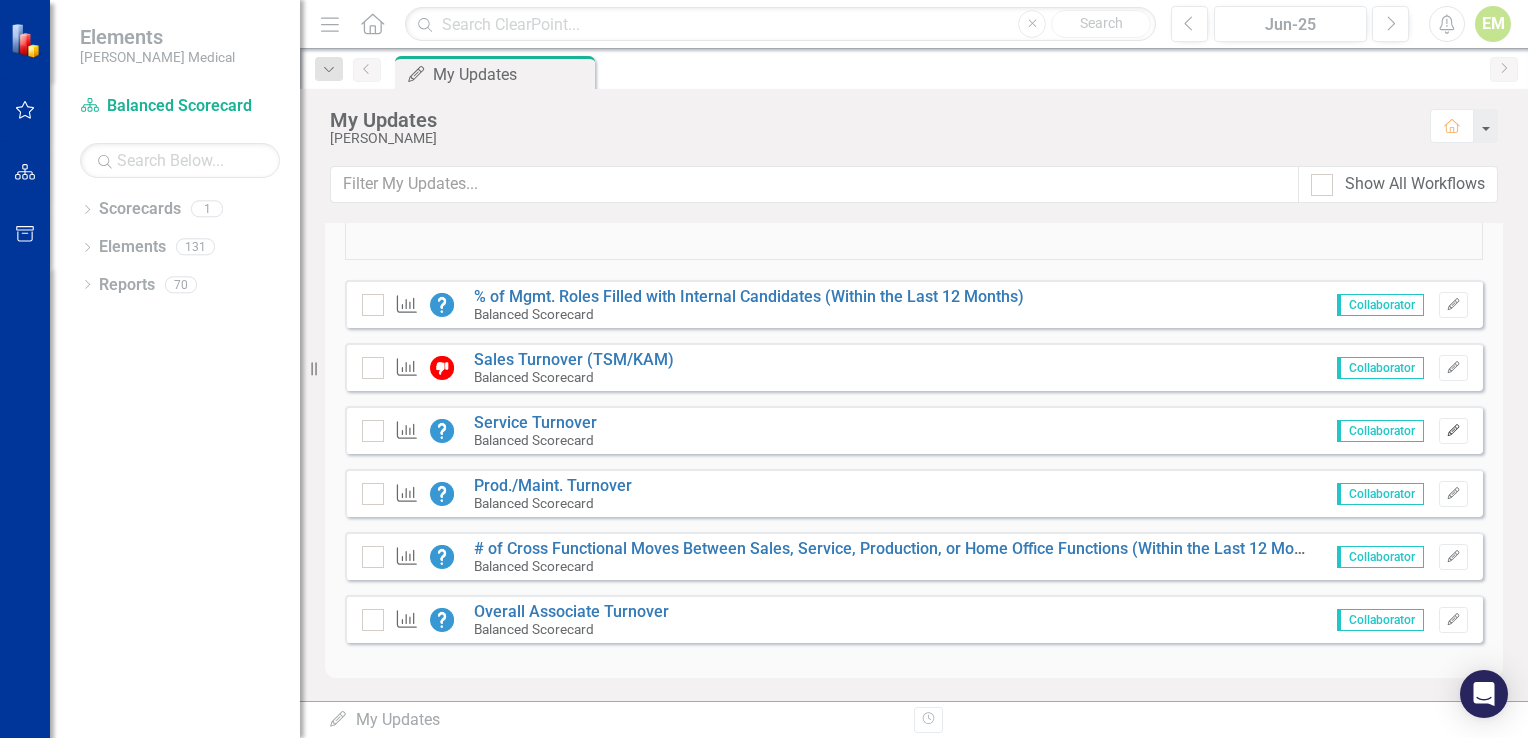 click on "Edit" 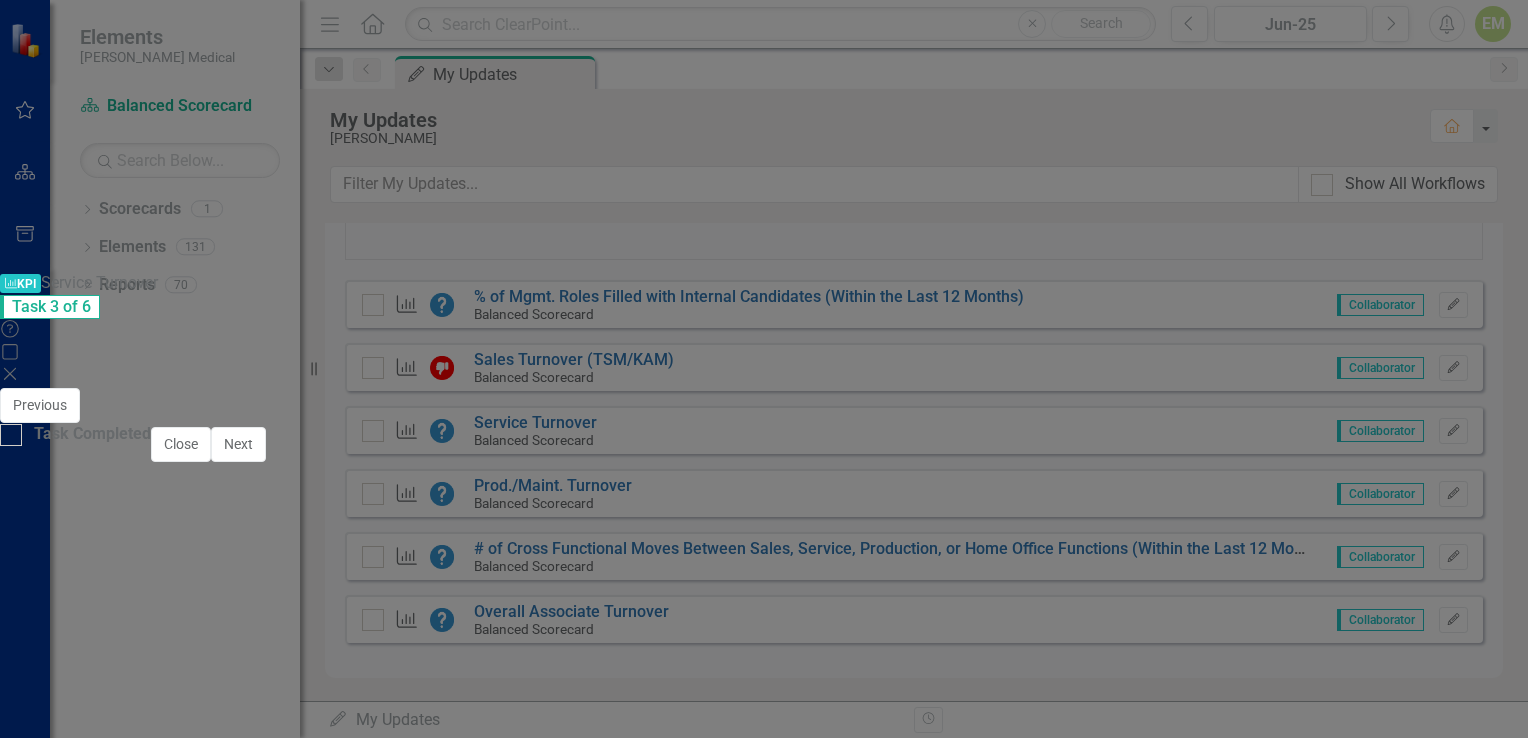 scroll, scrollTop: 2203, scrollLeft: 0, axis: vertical 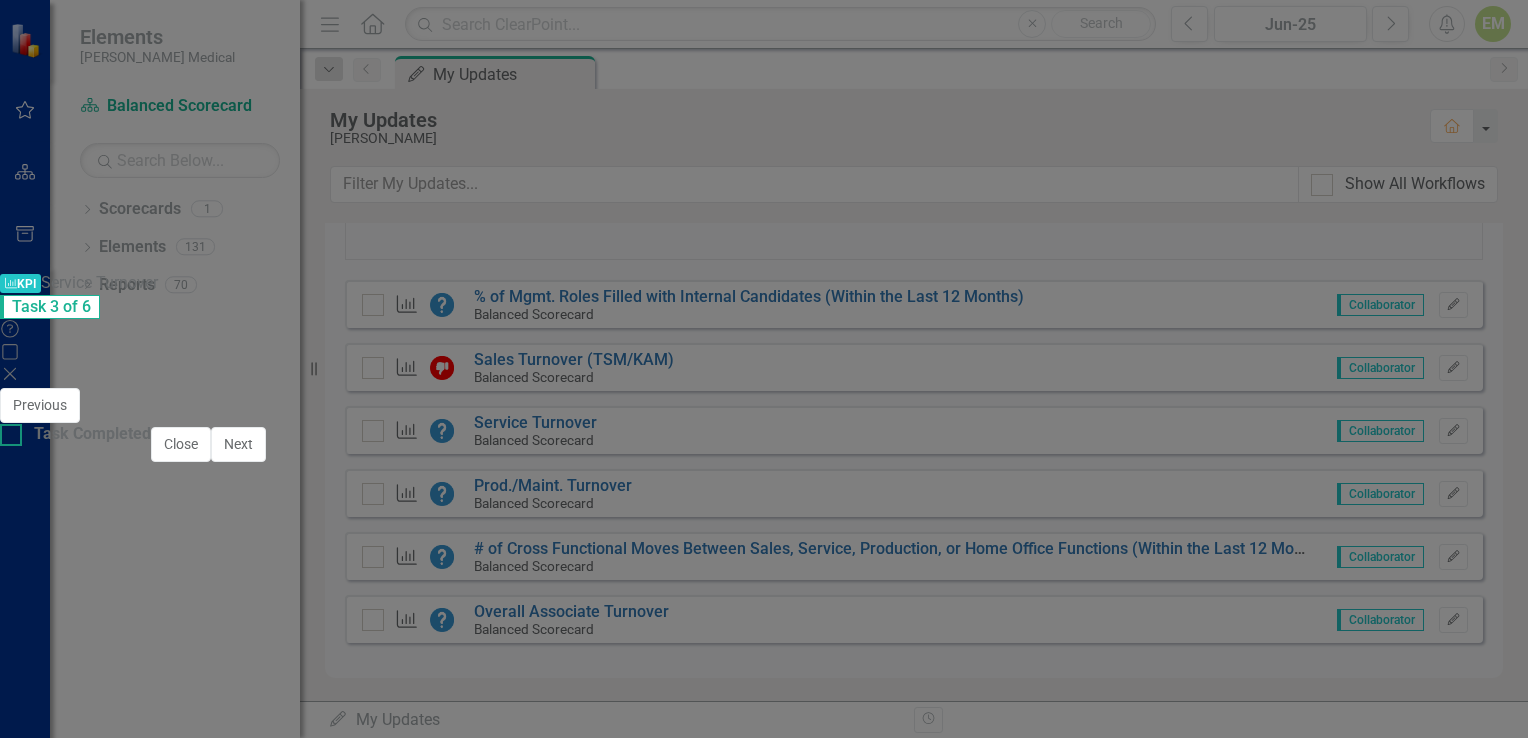 click at bounding box center (11, 435) 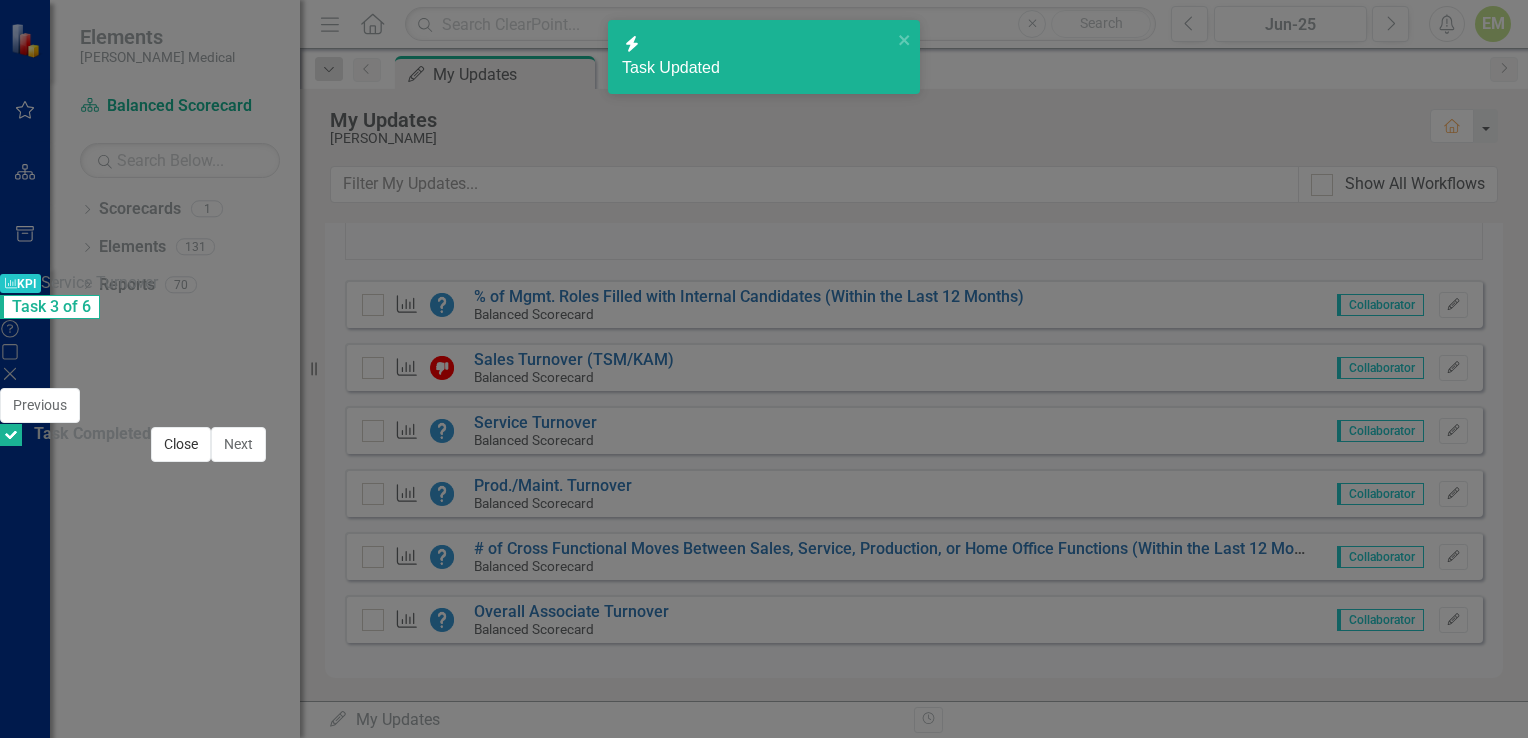 click on "Close" at bounding box center (181, 444) 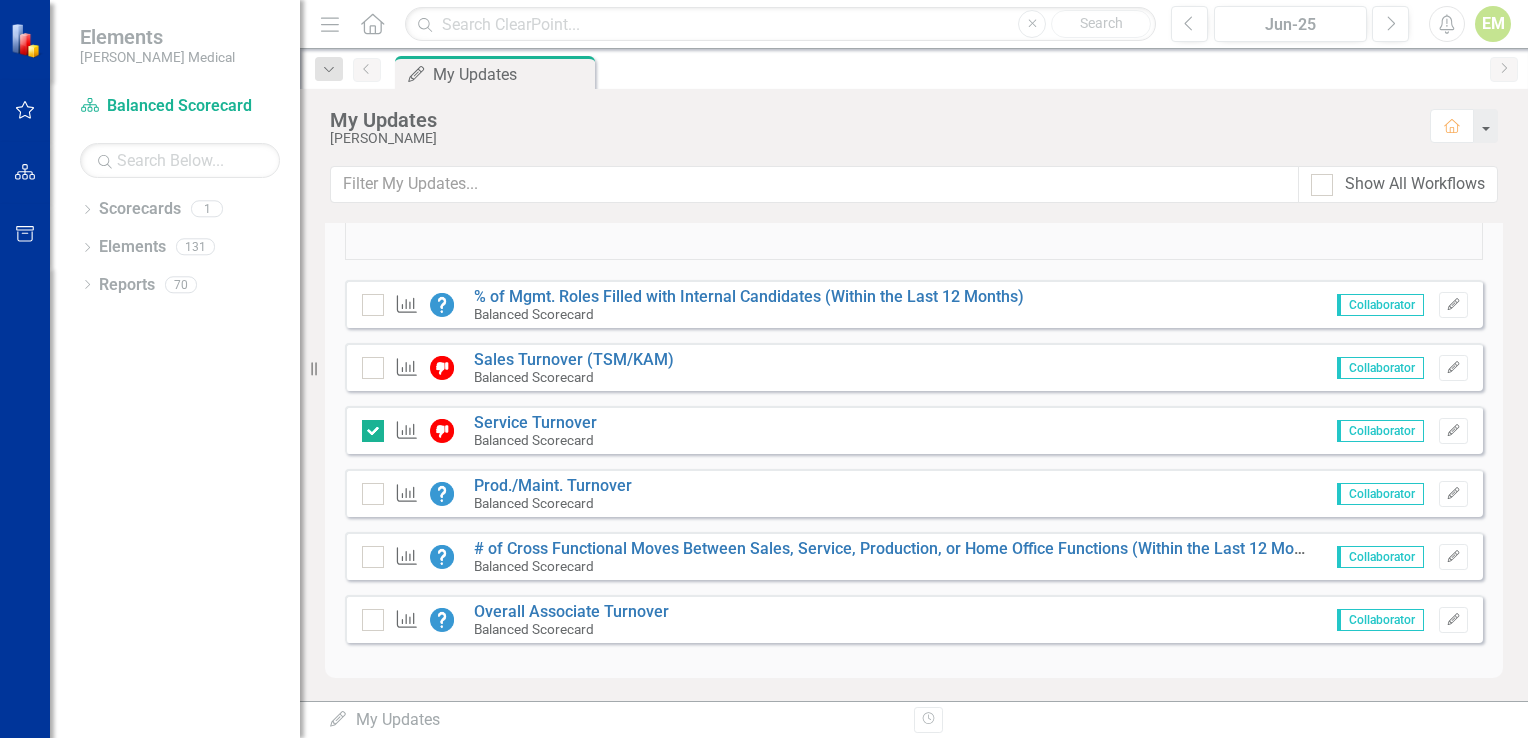 click on "KPI Sales Turnover (TSM/KAM) Balanced Scorecard Collaborator Edit" at bounding box center (914, 367) 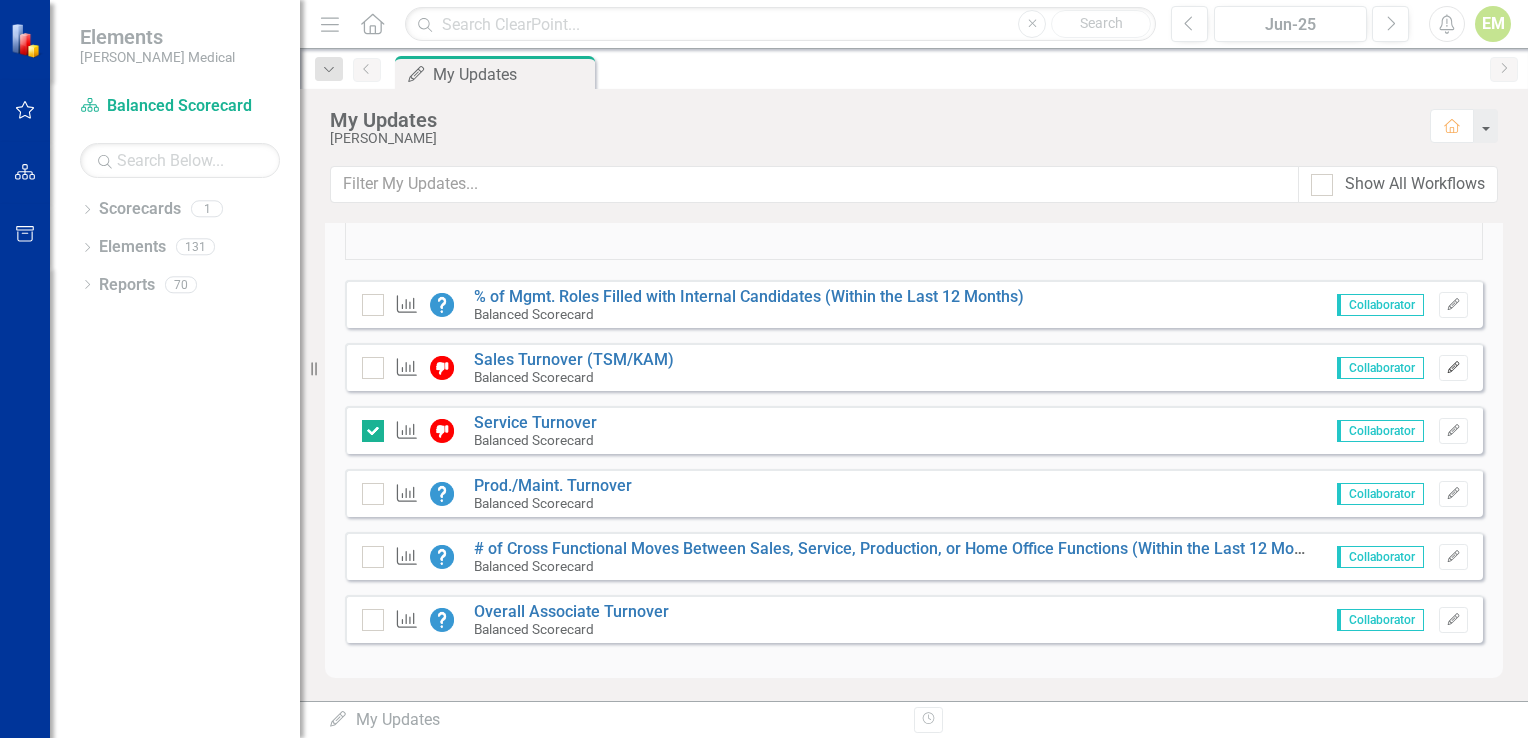 click on "Edit" at bounding box center [1453, 368] 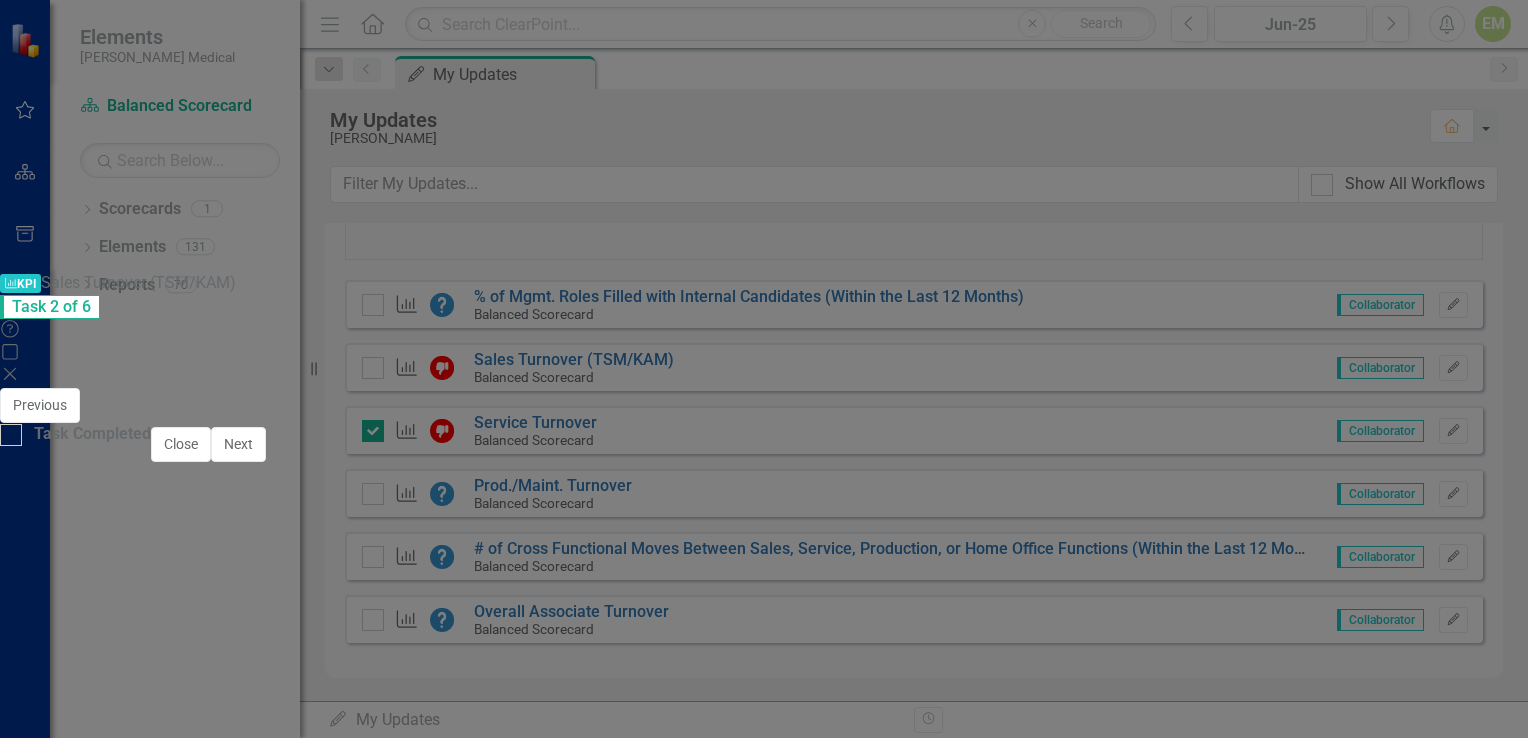 scroll, scrollTop: 1700, scrollLeft: 0, axis: vertical 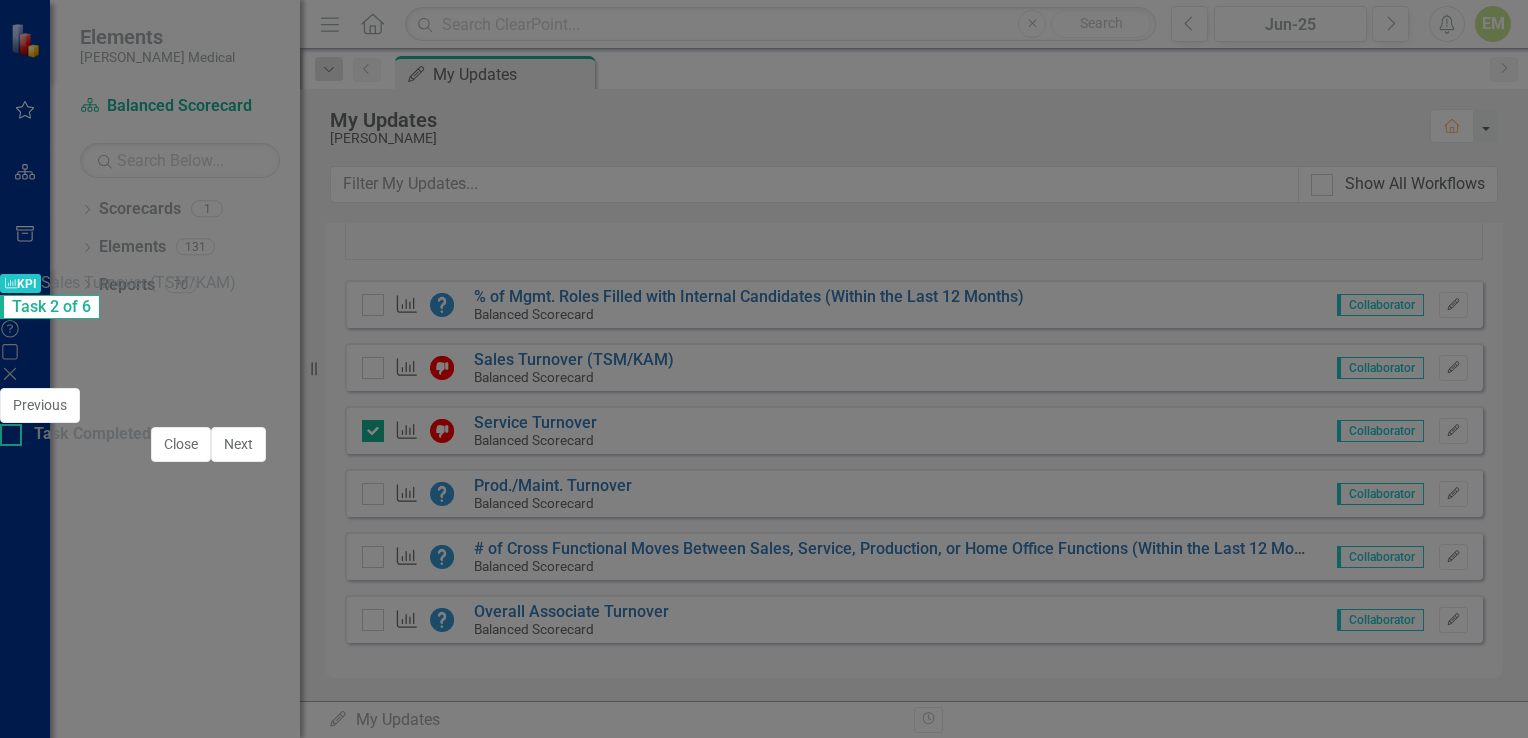 click at bounding box center [11, 435] 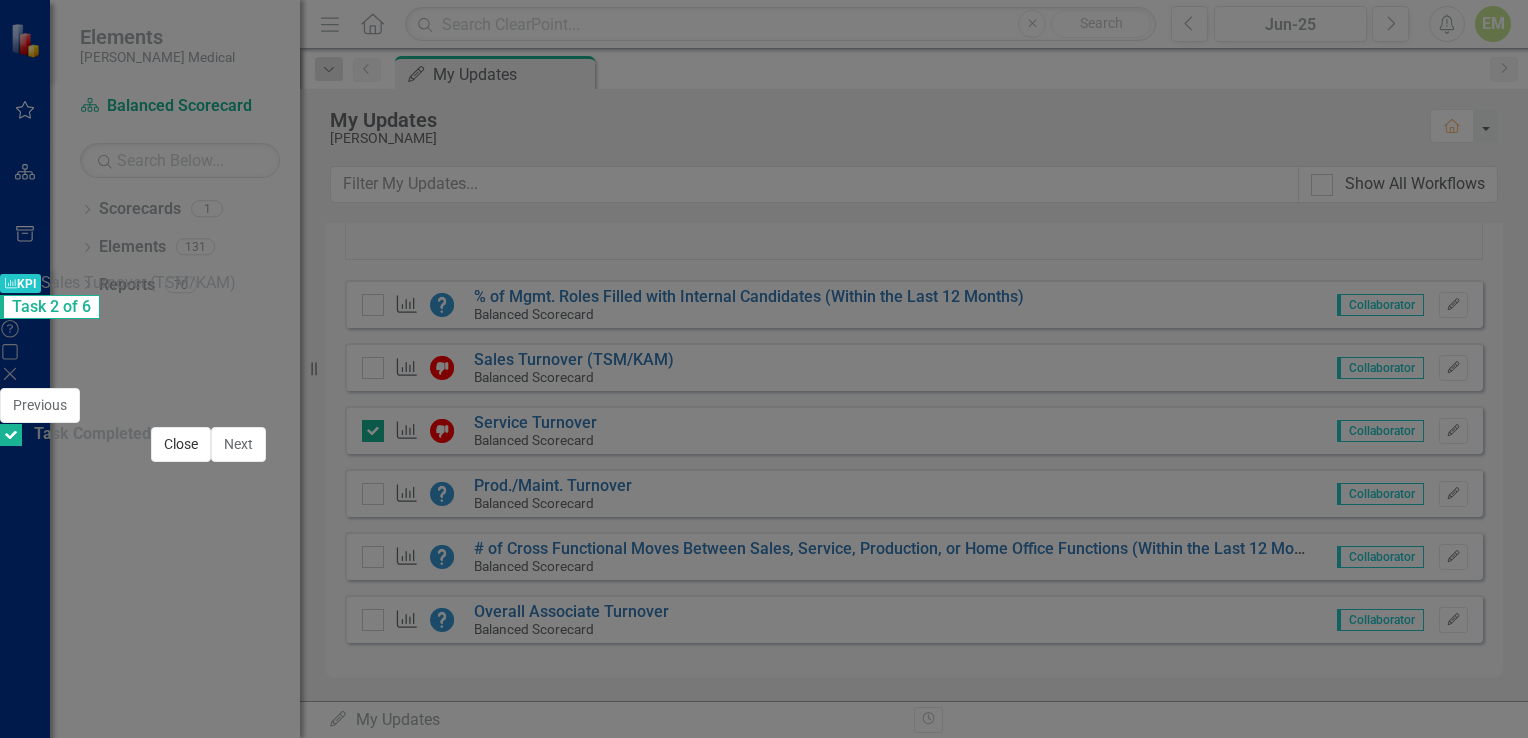 click on "Close" at bounding box center [181, 444] 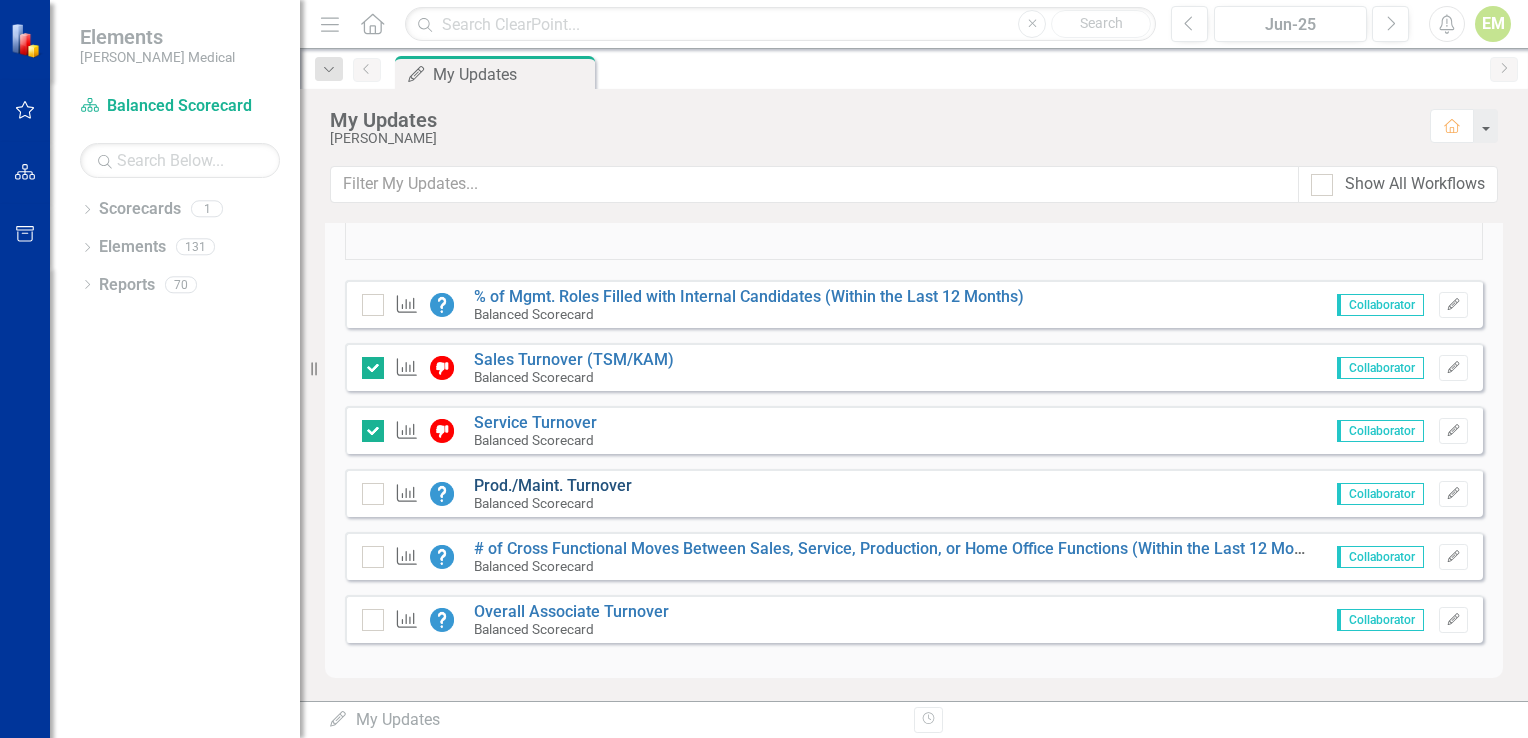 click on "Prod./Maint. Turnover" at bounding box center [553, 485] 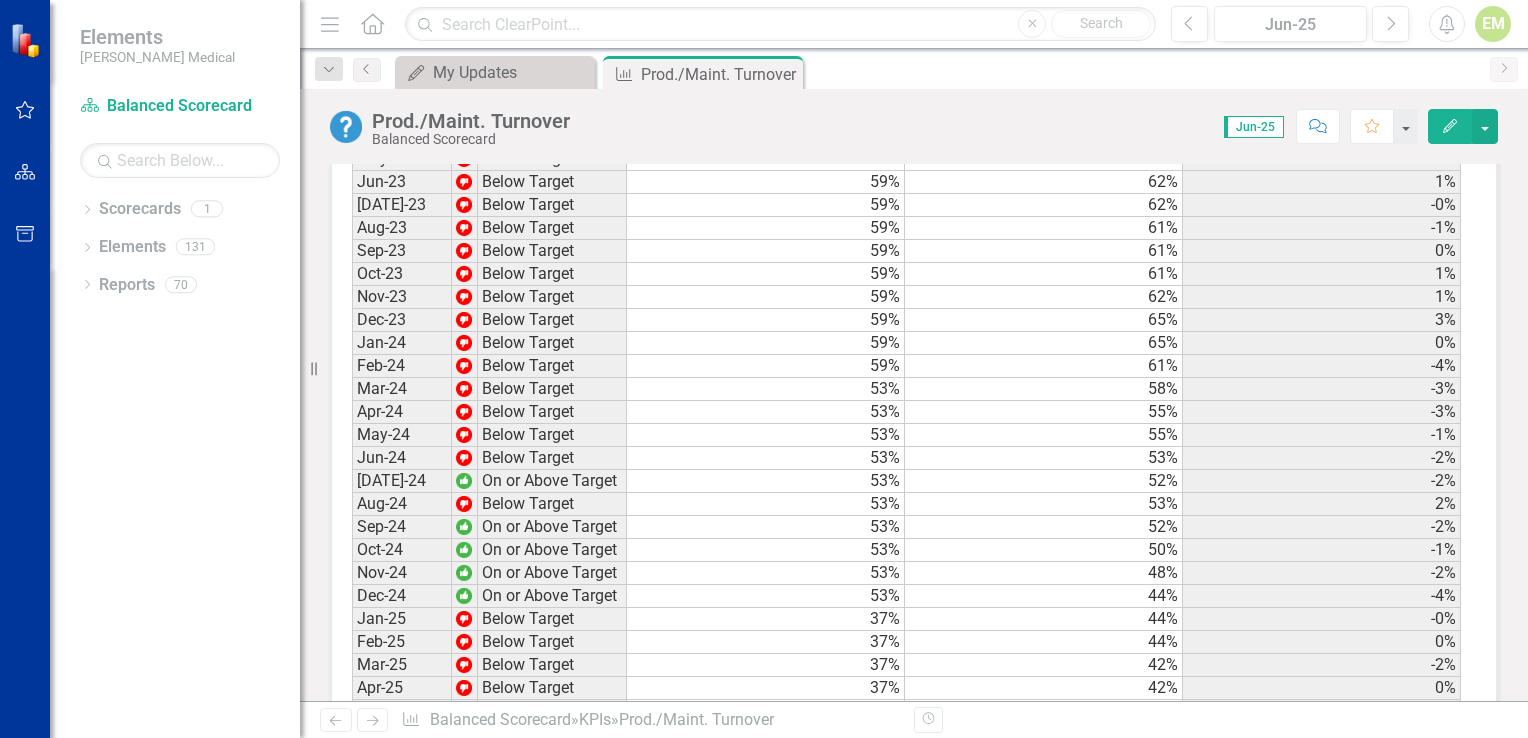 scroll, scrollTop: 2084, scrollLeft: 0, axis: vertical 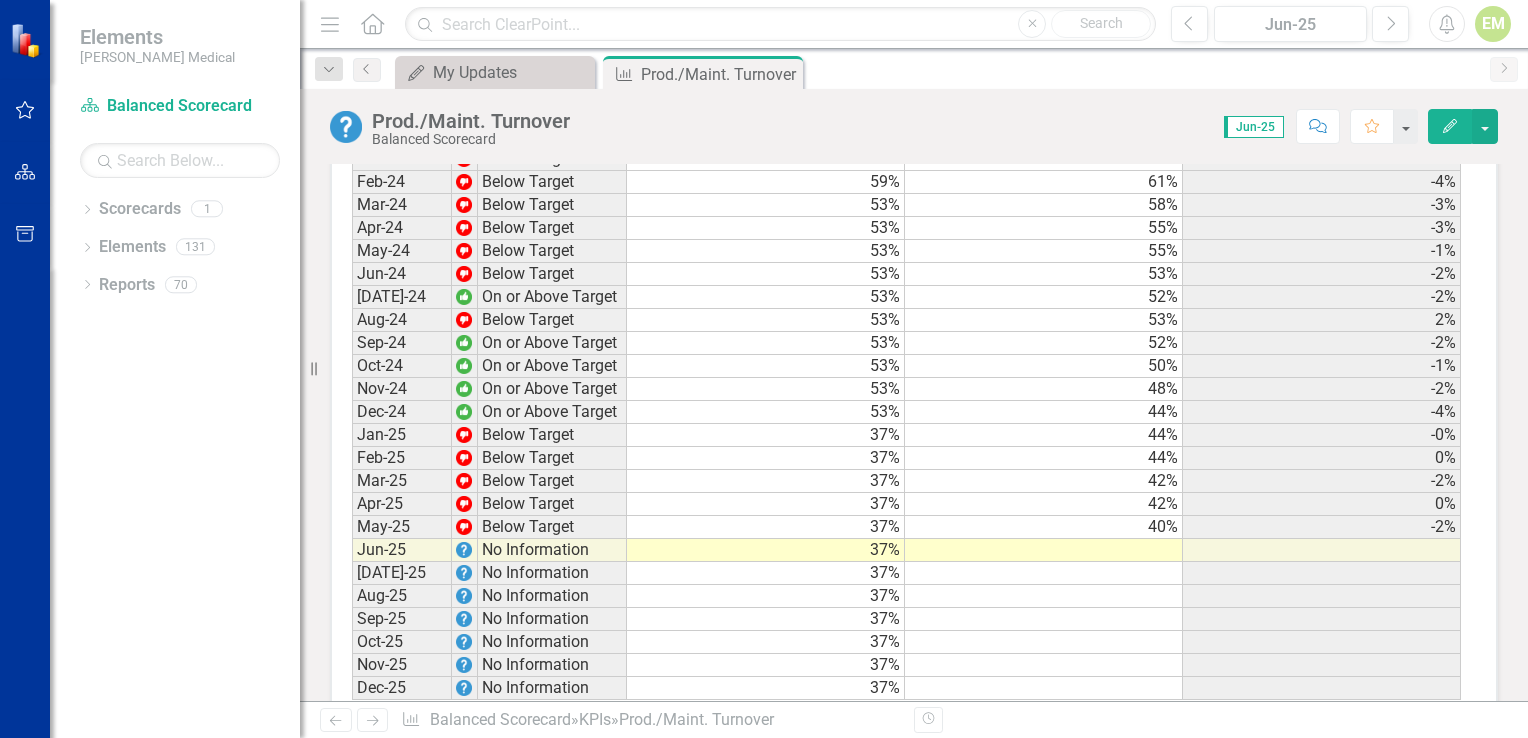 click at bounding box center (1044, 550) 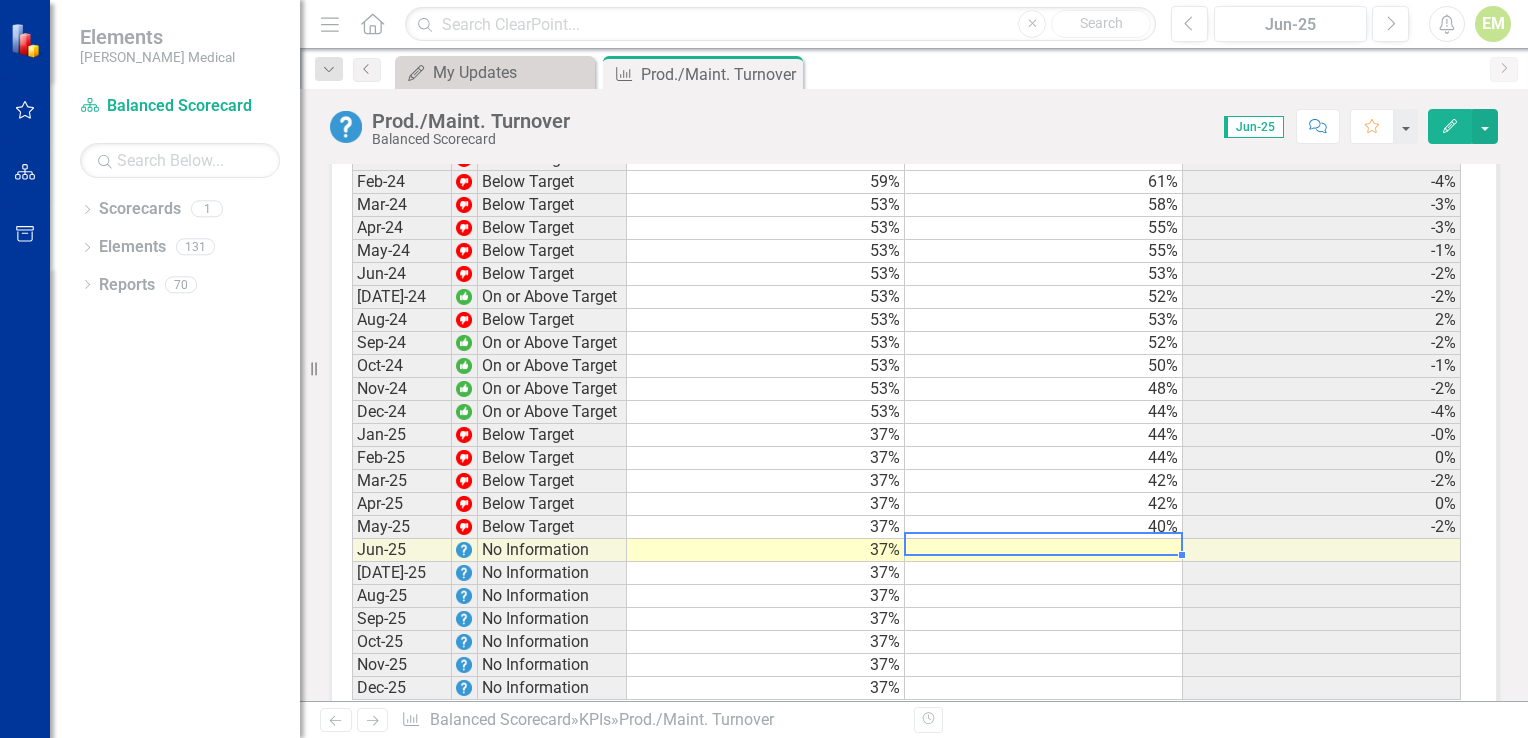 click at bounding box center (1044, 550) 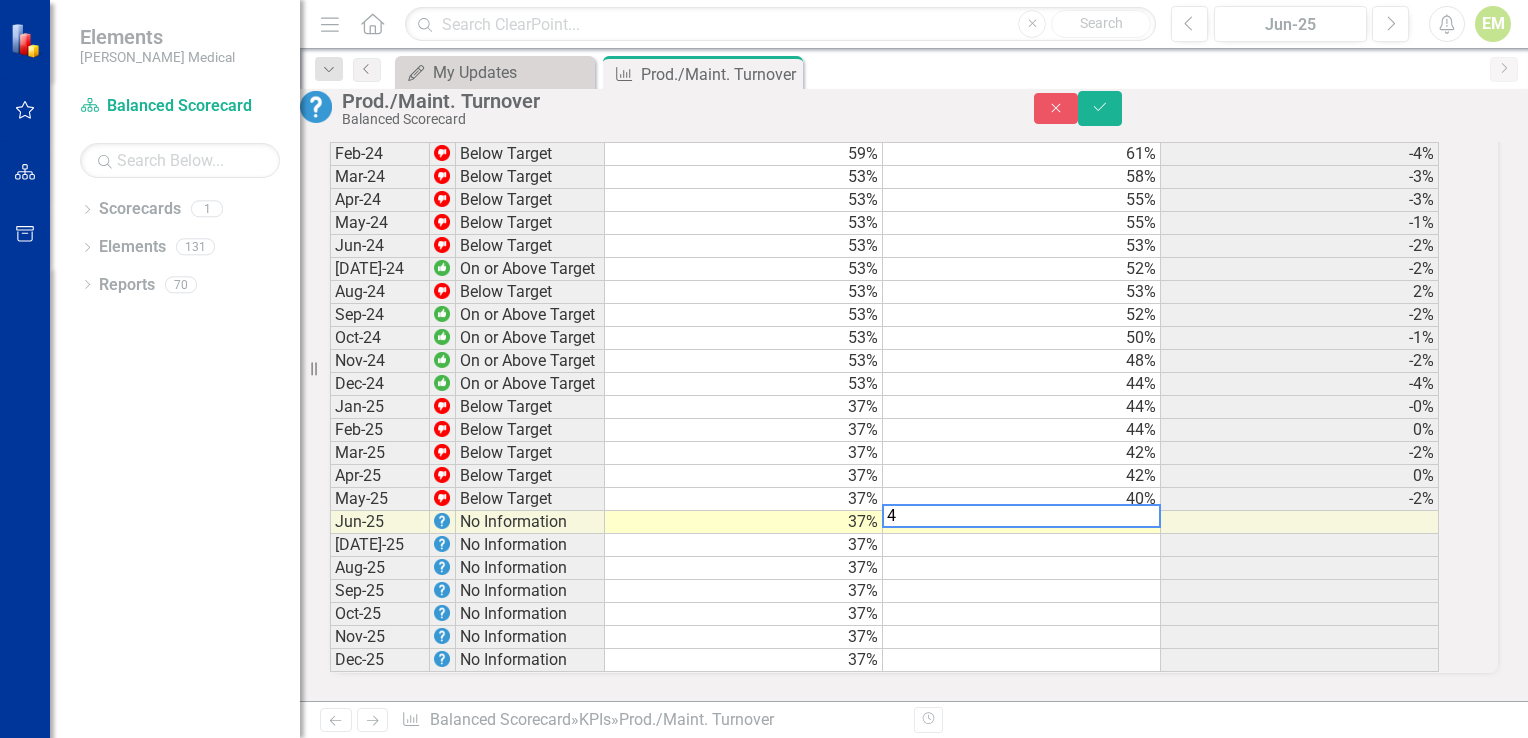 scroll, scrollTop: 2088, scrollLeft: 0, axis: vertical 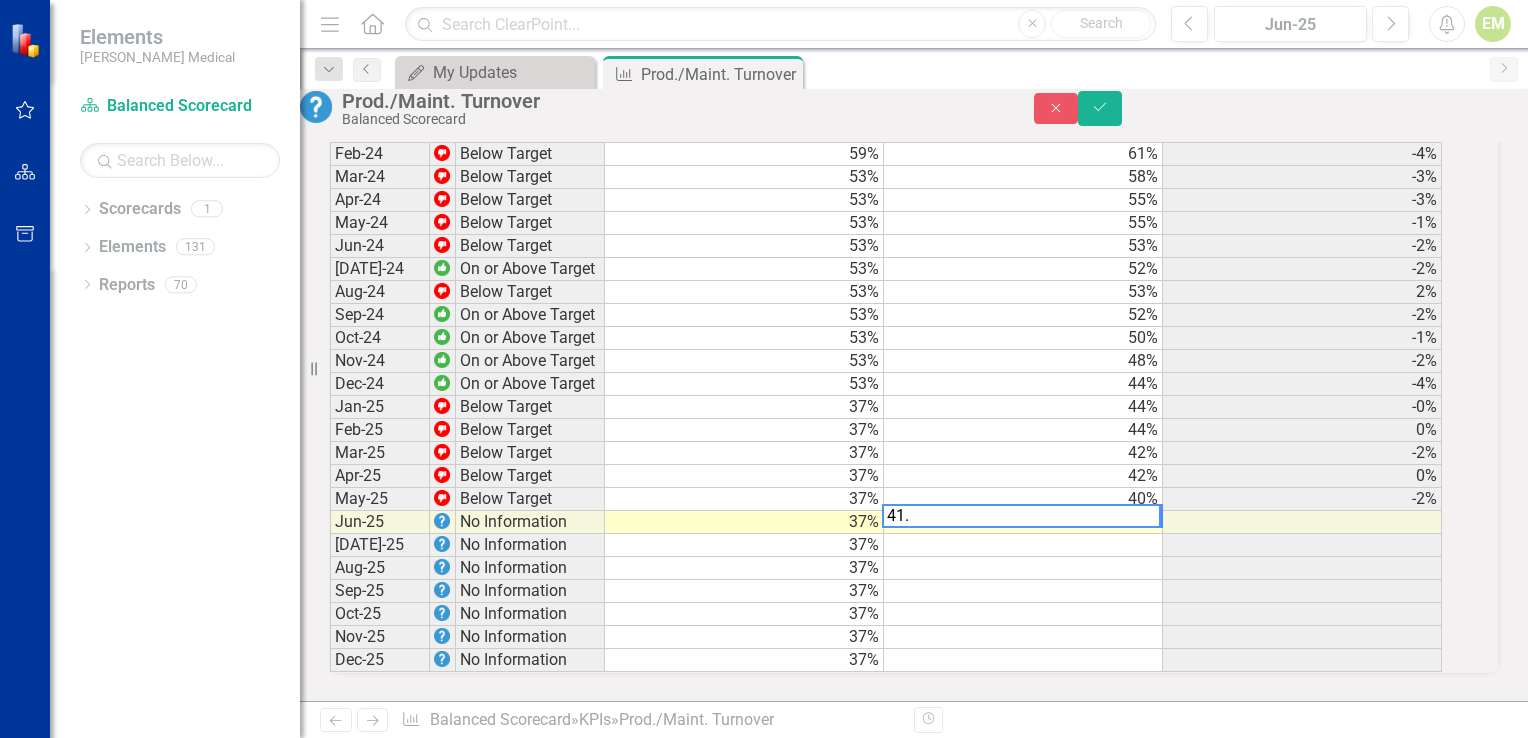 type on "41.7" 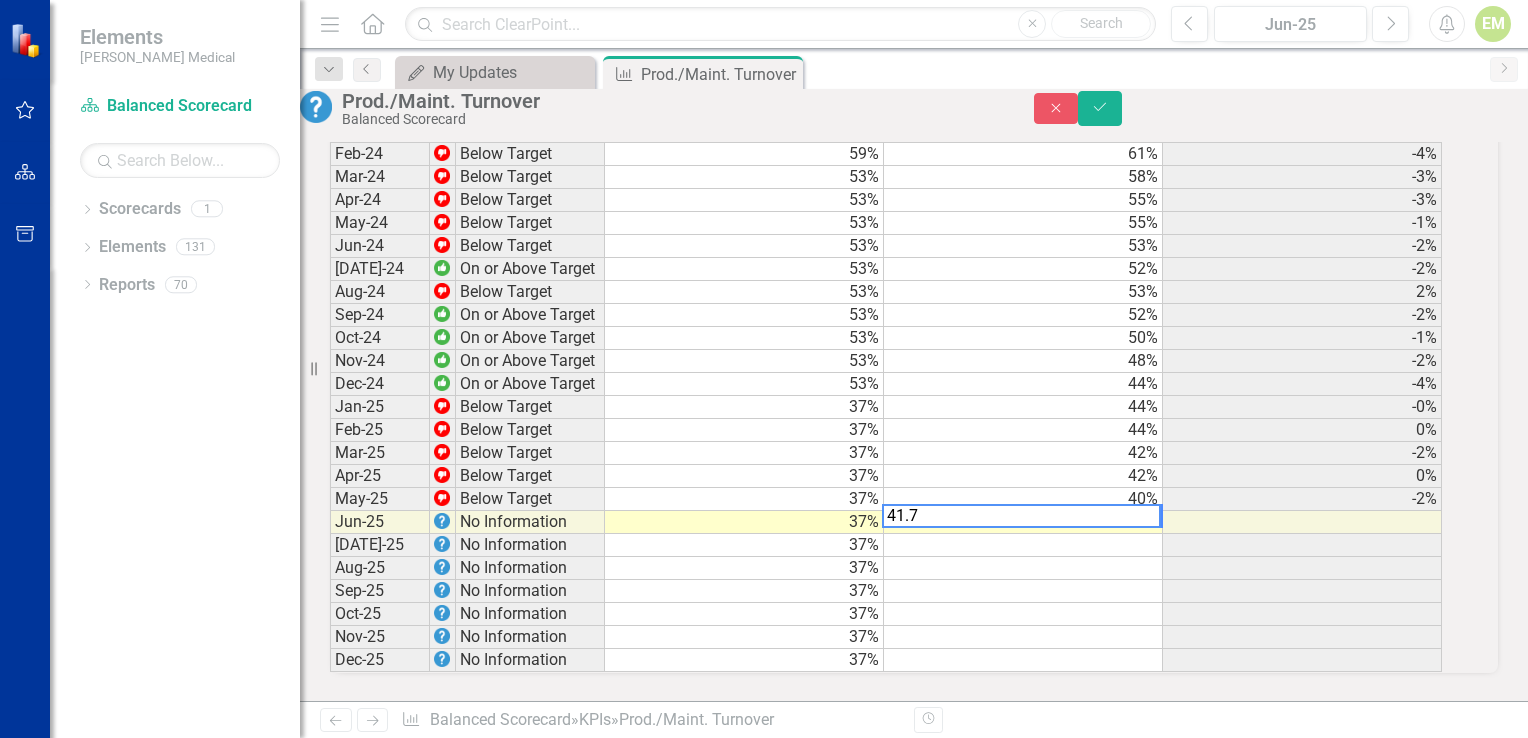 type 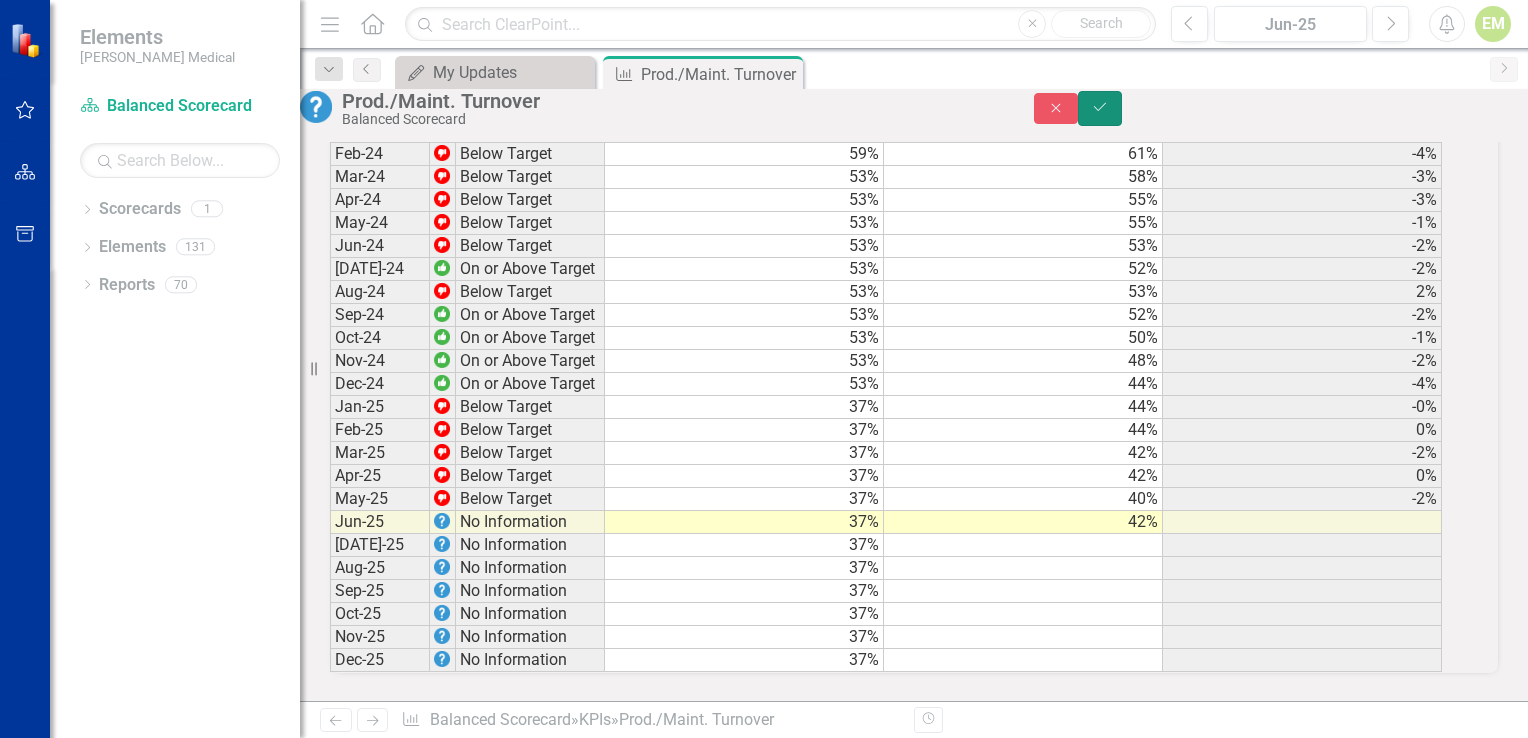 click on "Save" at bounding box center (1100, 108) 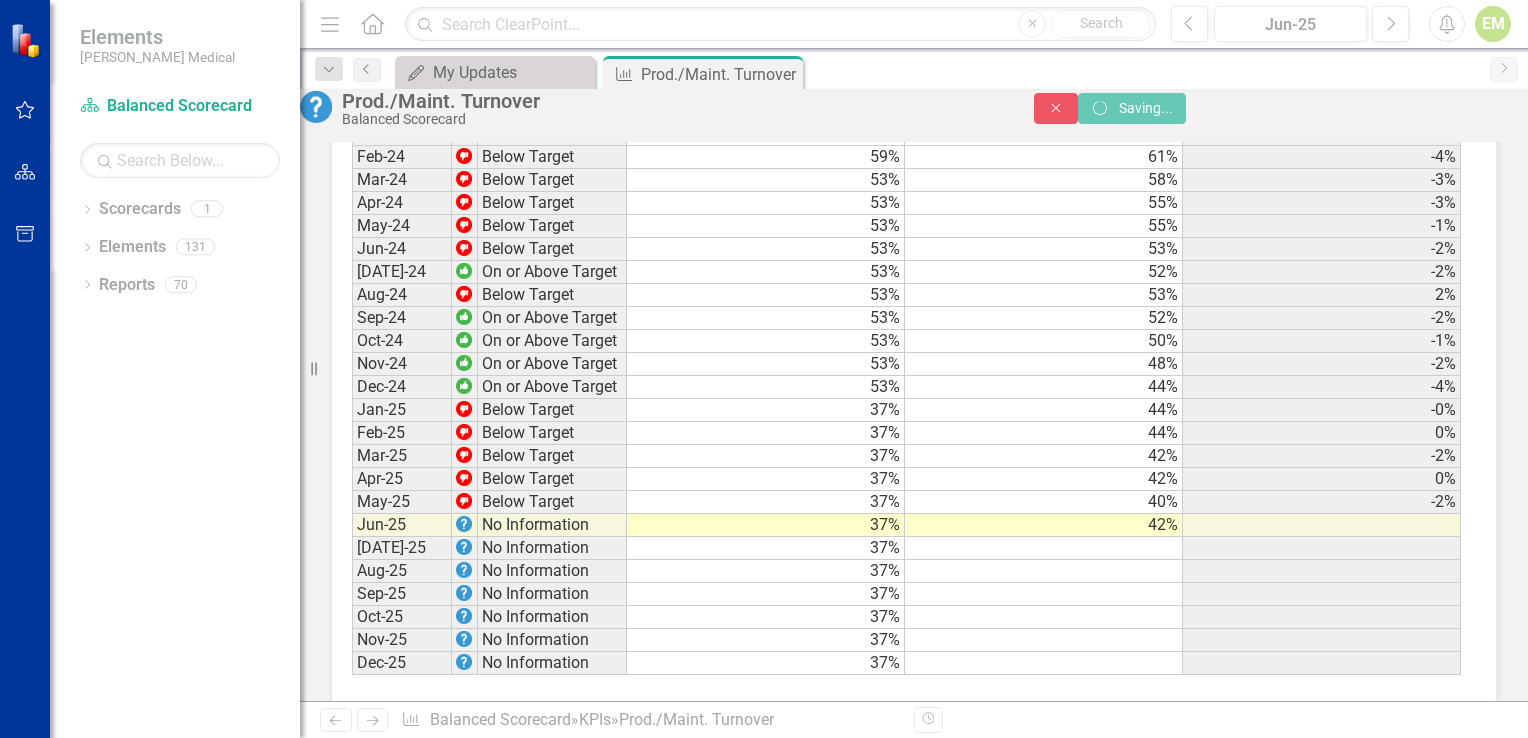 scroll, scrollTop: 0, scrollLeft: 0, axis: both 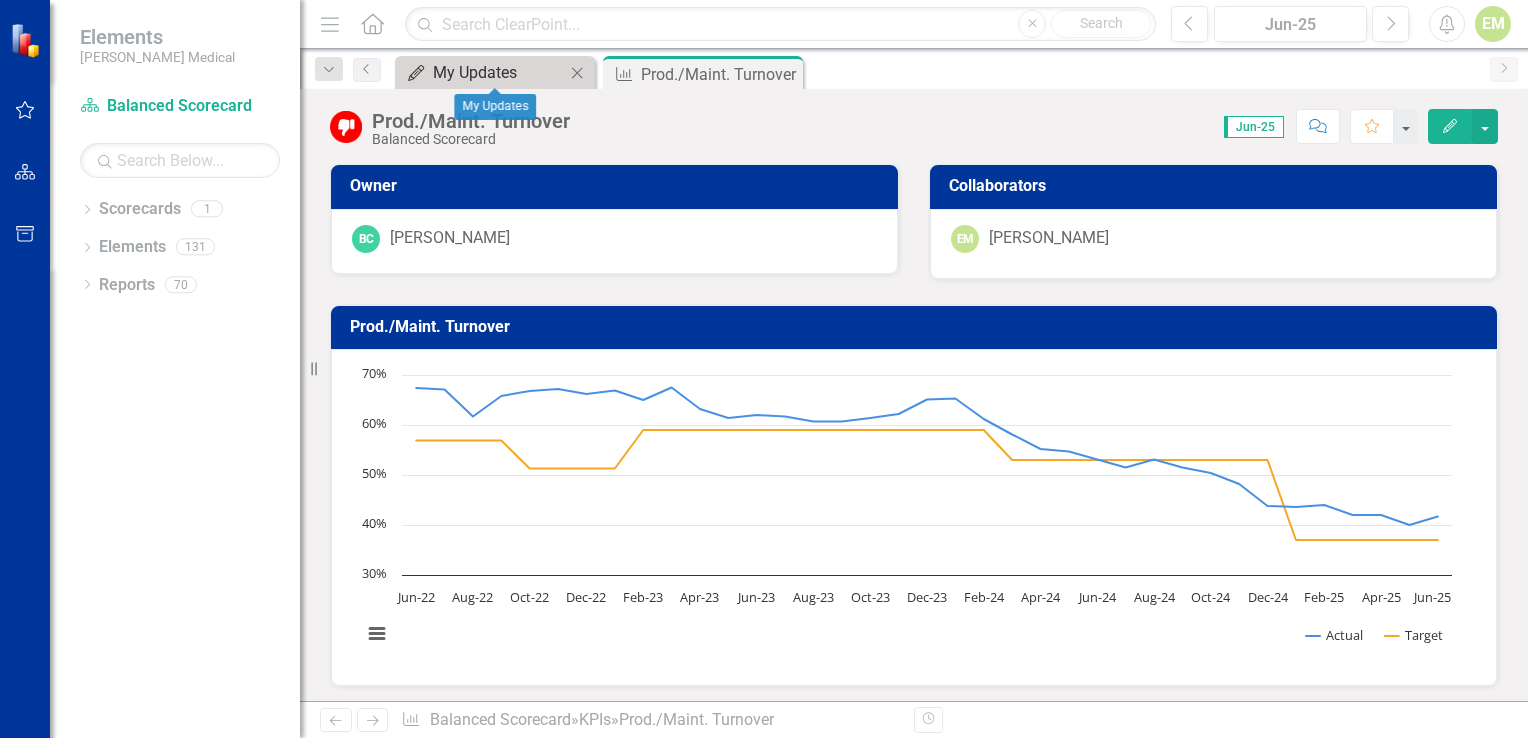 click on "My Updates" at bounding box center [499, 72] 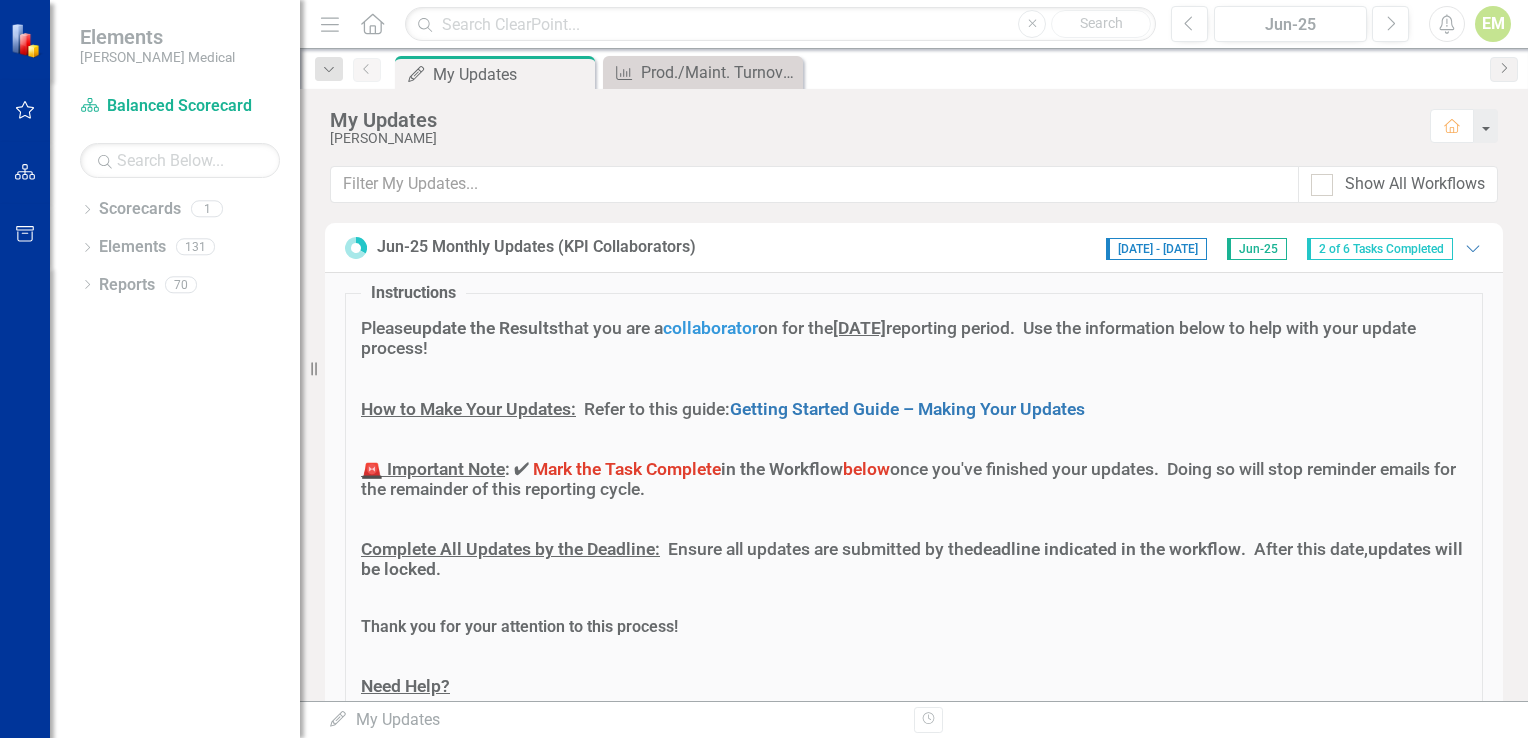 scroll, scrollTop: 500, scrollLeft: 0, axis: vertical 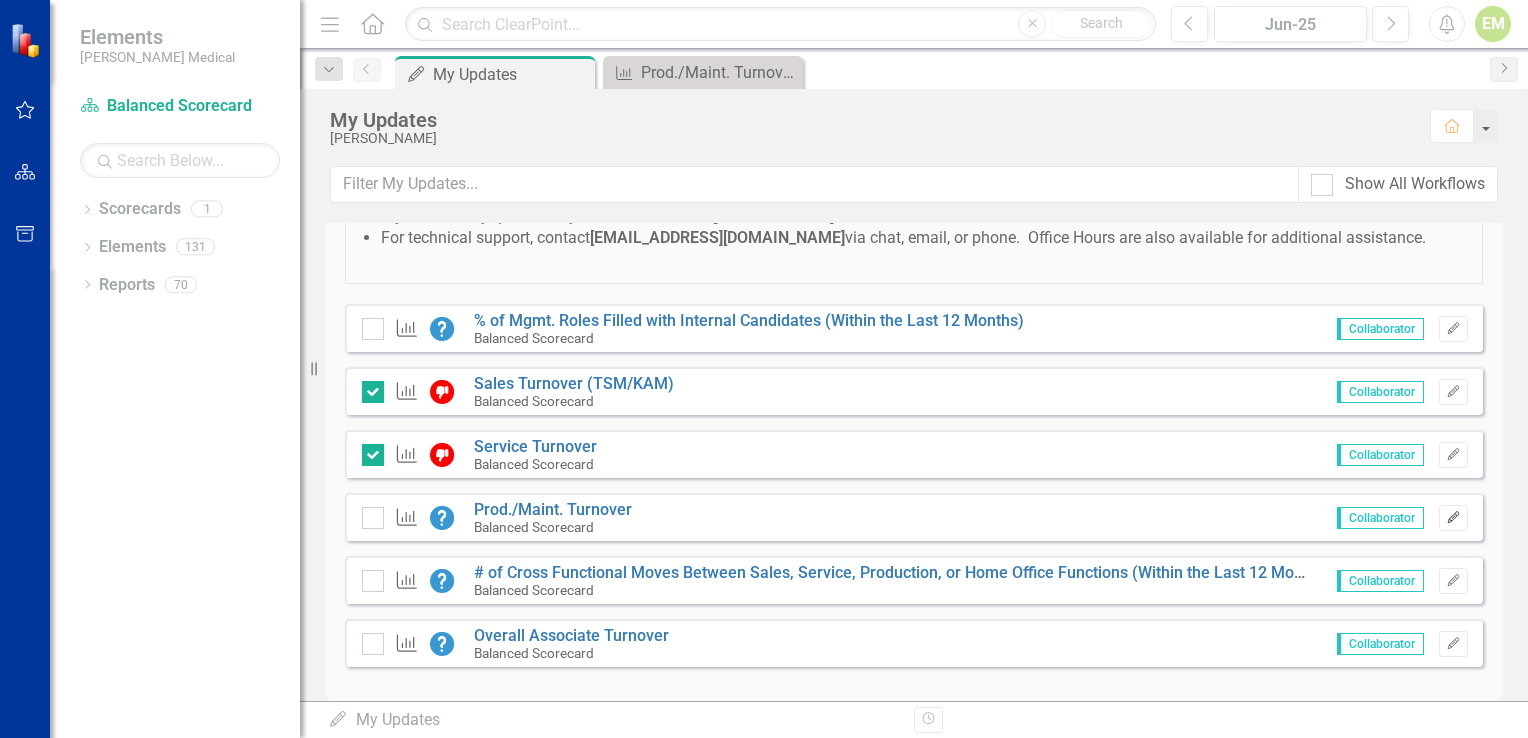 click on "Edit" 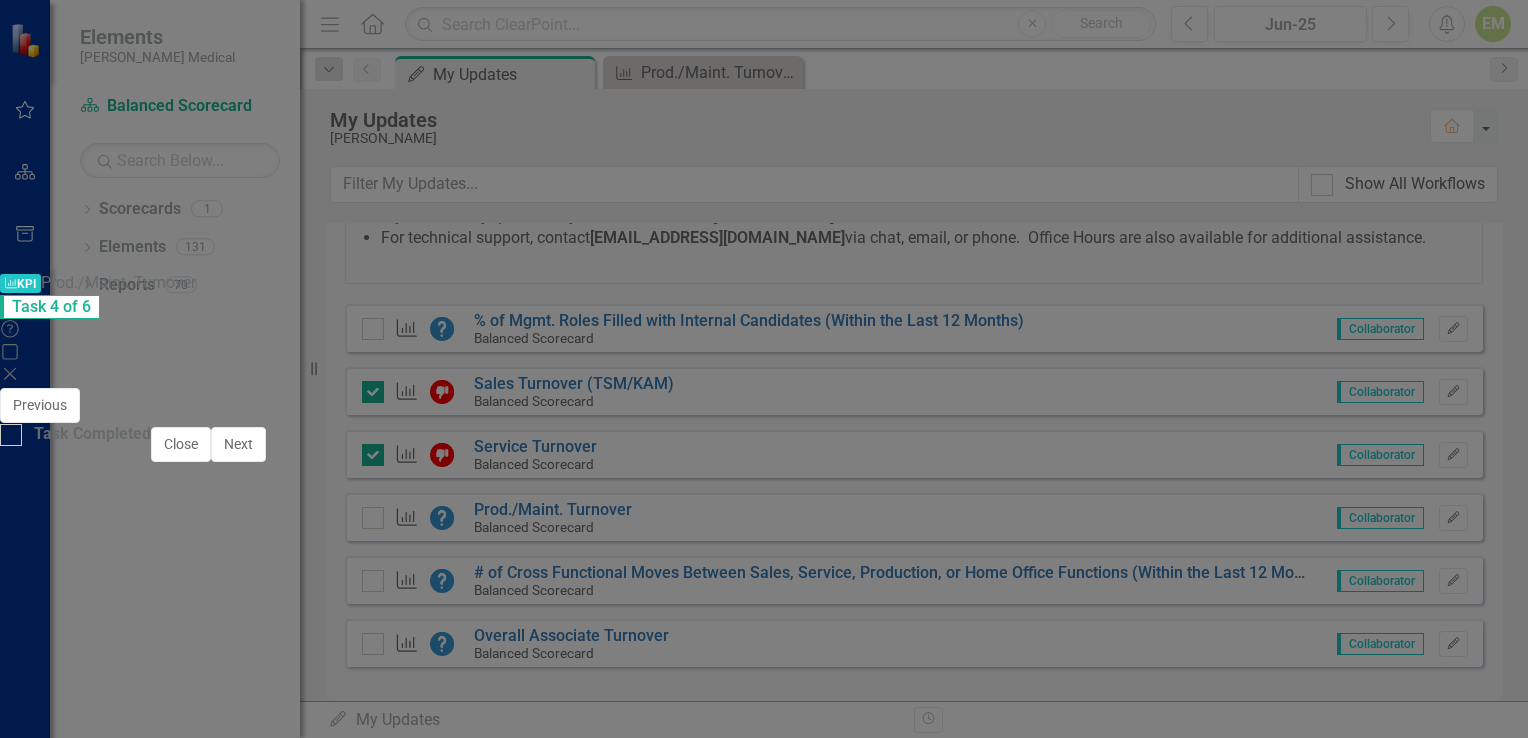scroll, scrollTop: 500, scrollLeft: 0, axis: vertical 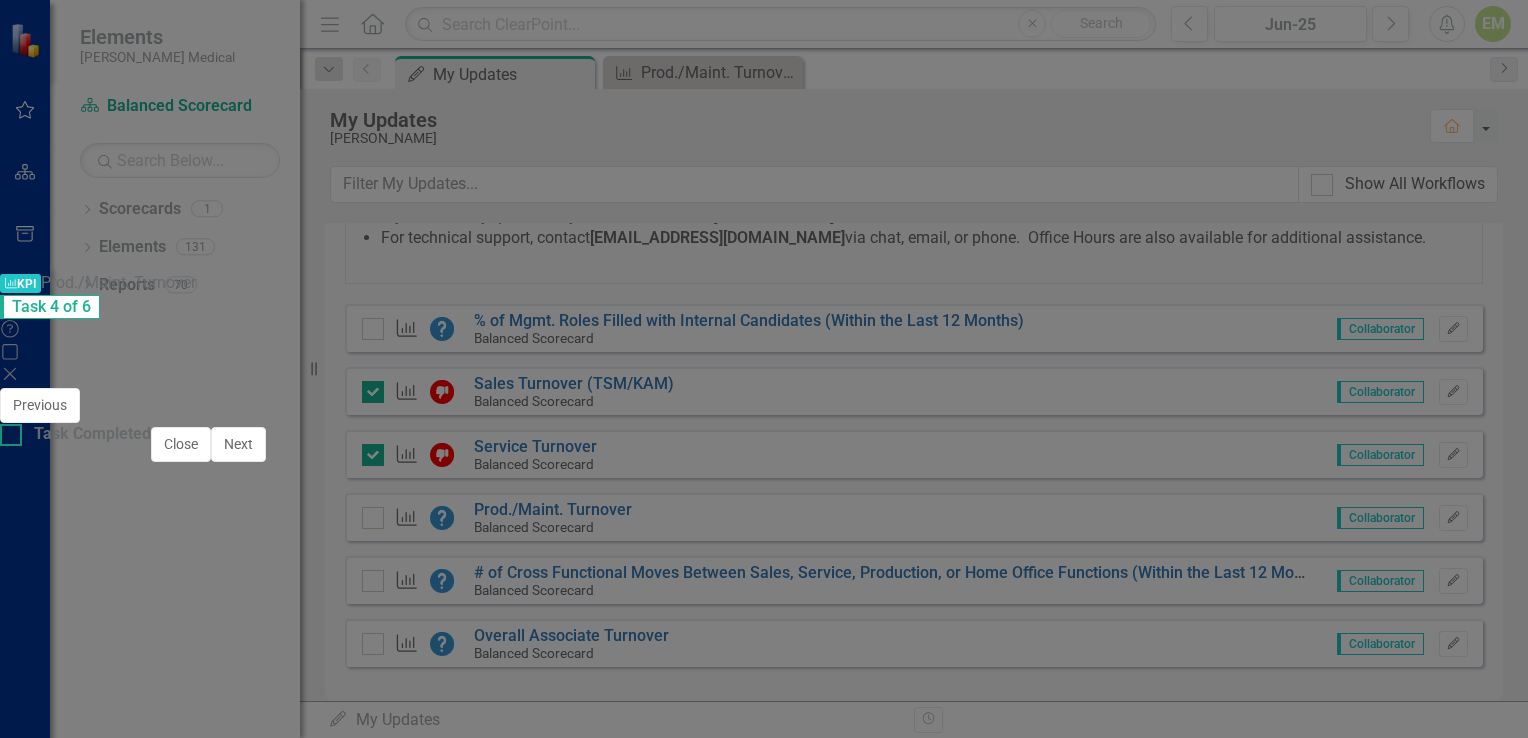 click on "Task Completed" at bounding box center [6, 430] 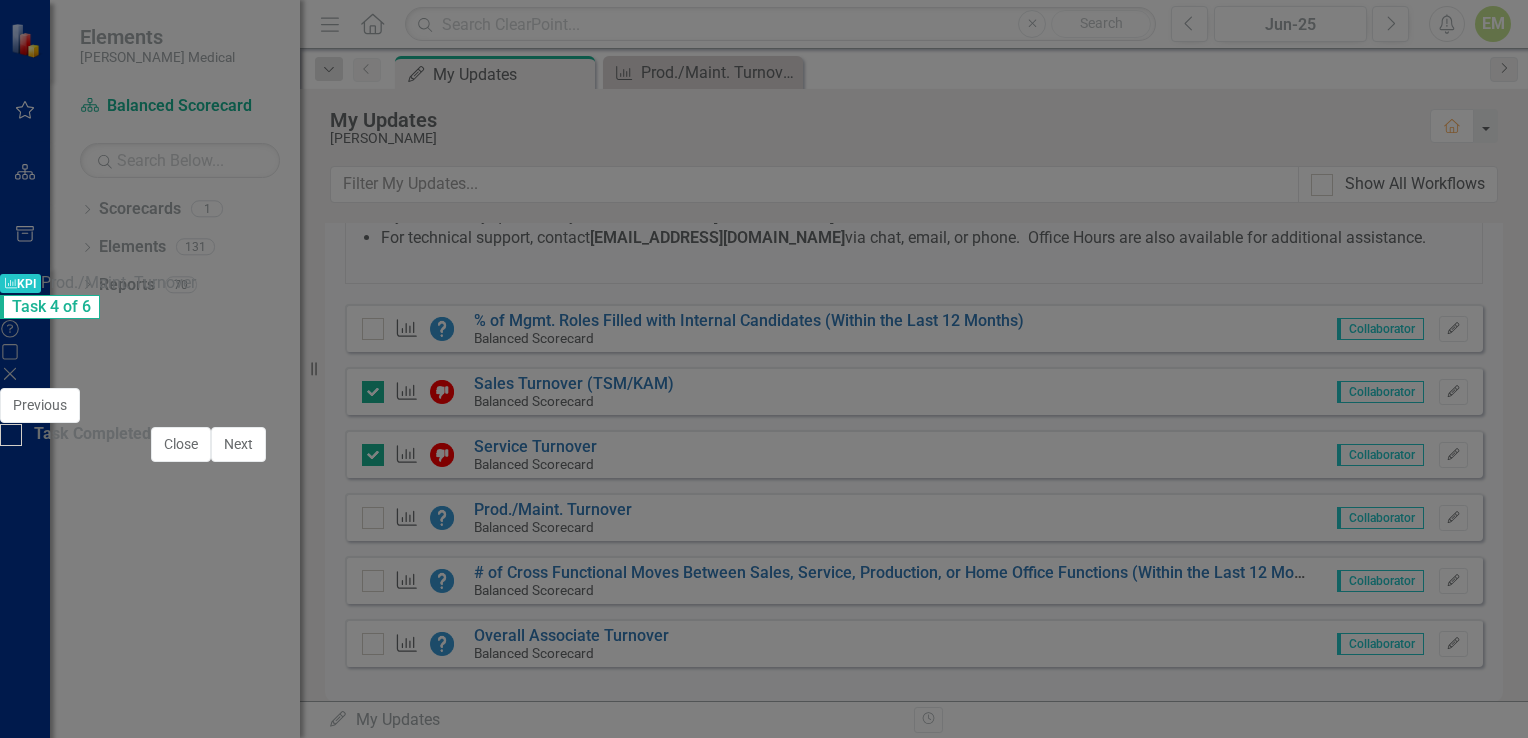 checkbox on "true" 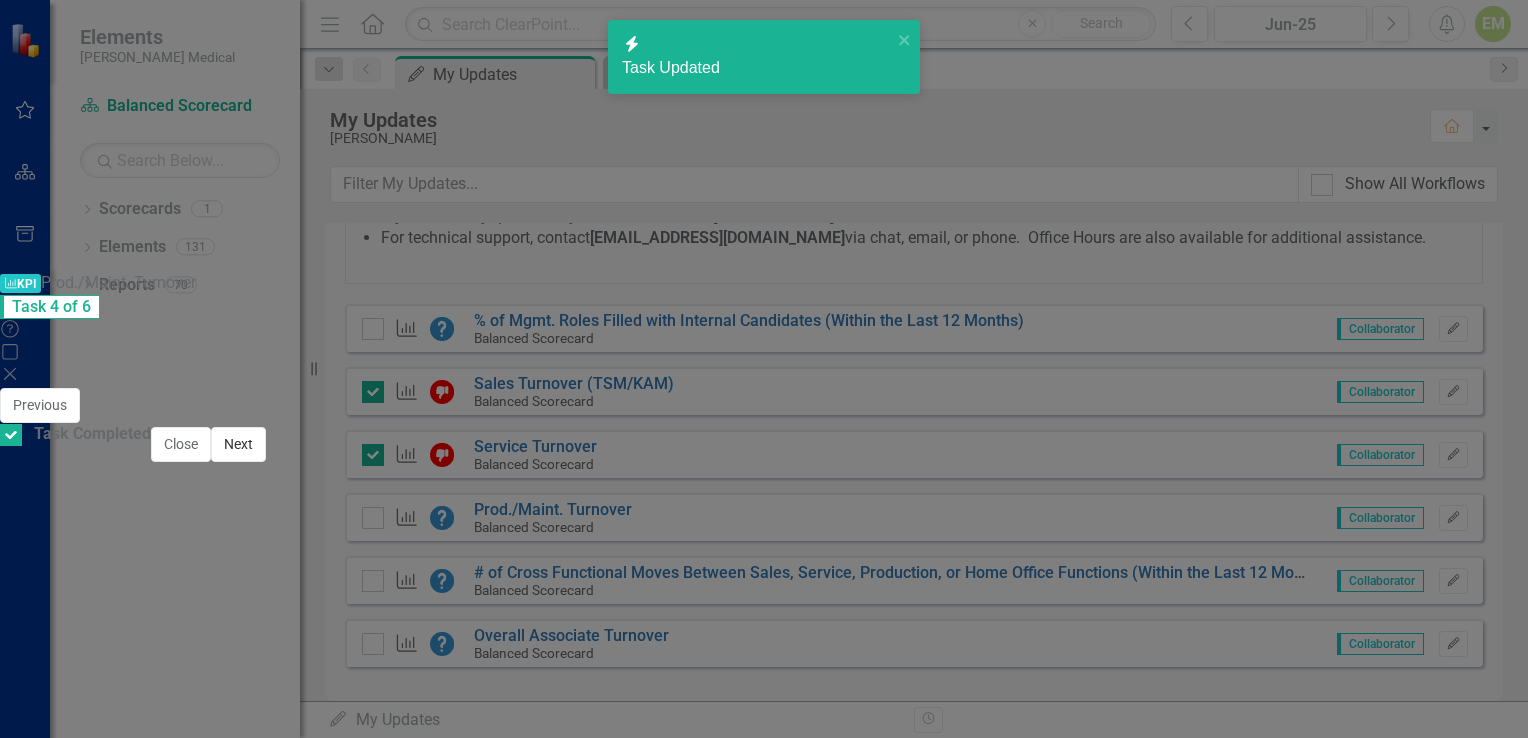 click on "Next" at bounding box center [238, 444] 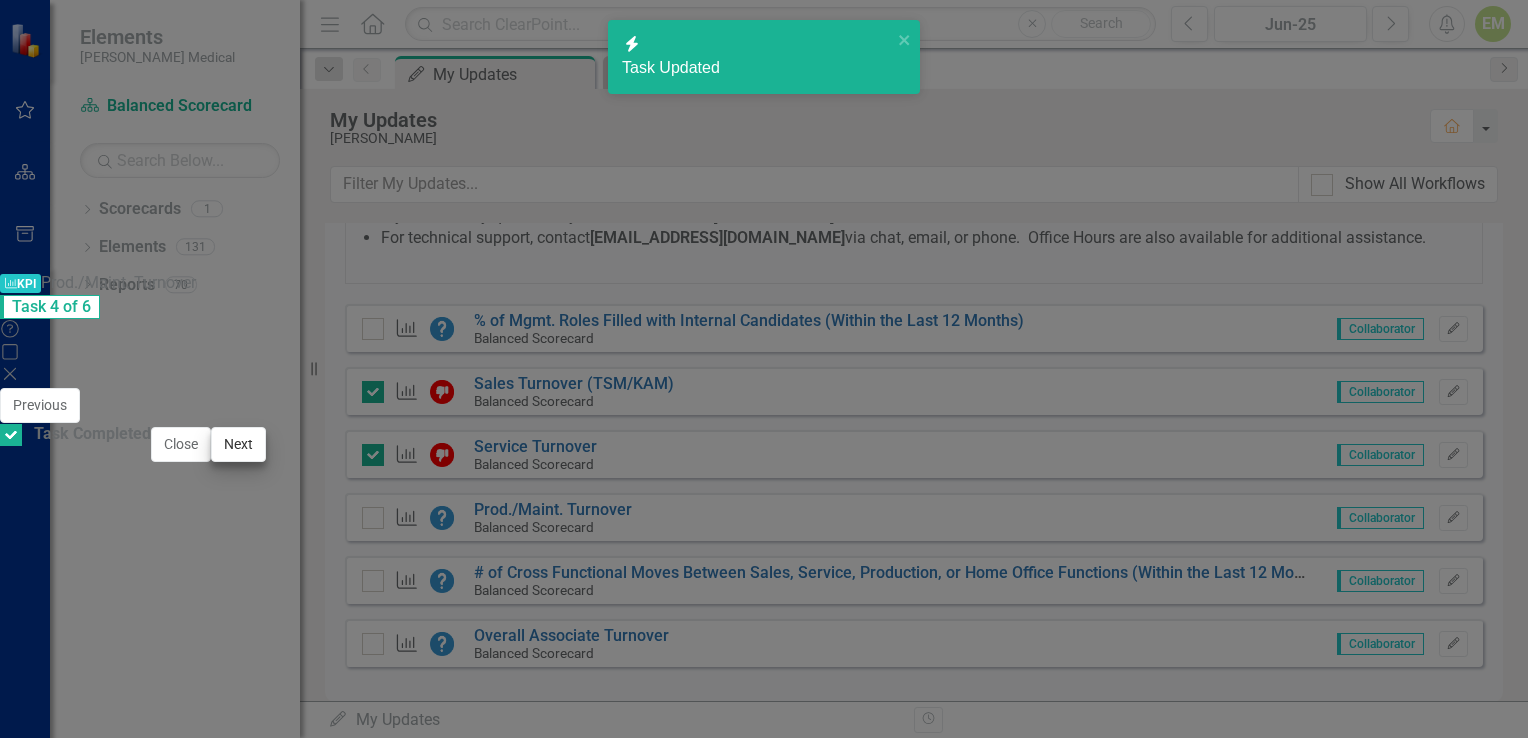 checkbox on "true" 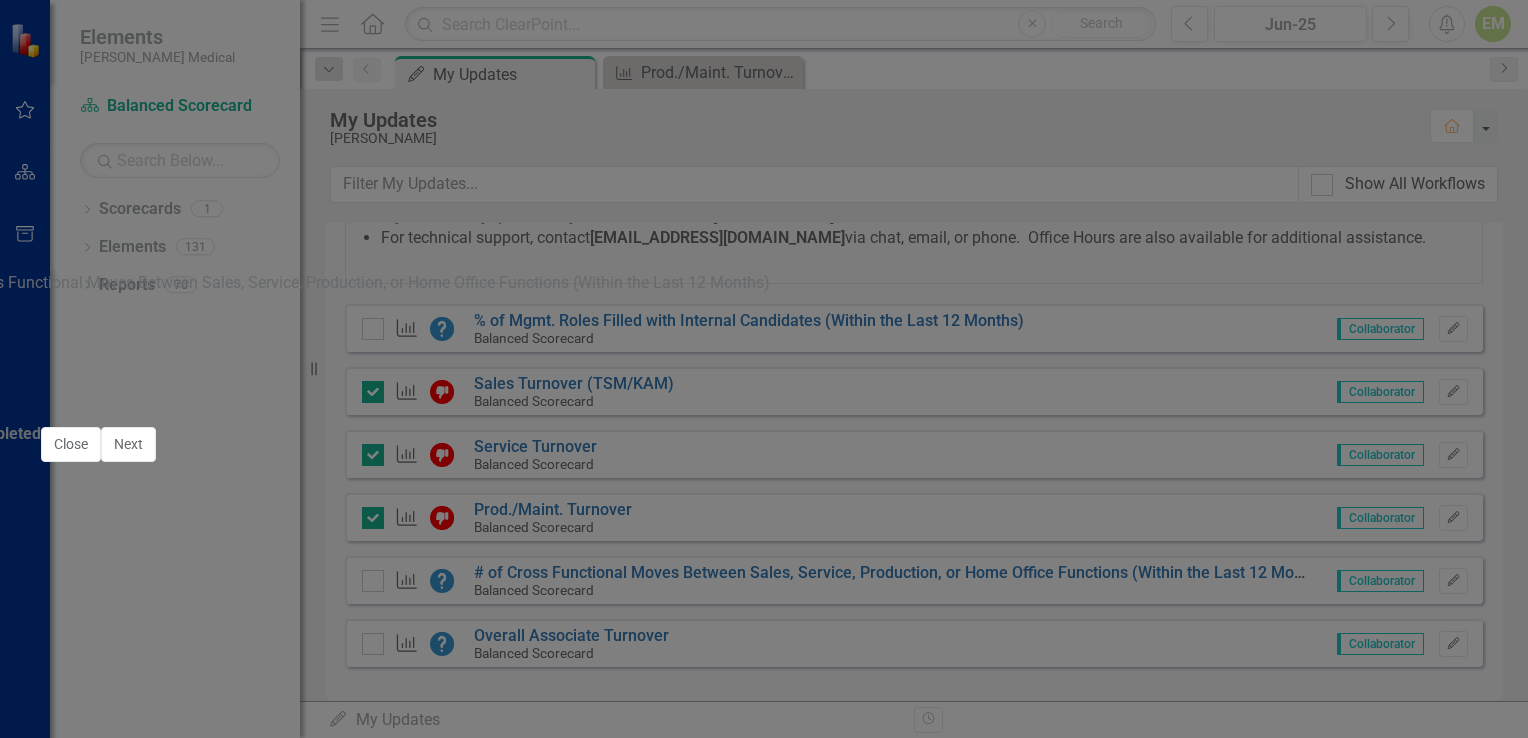 click on "Close" 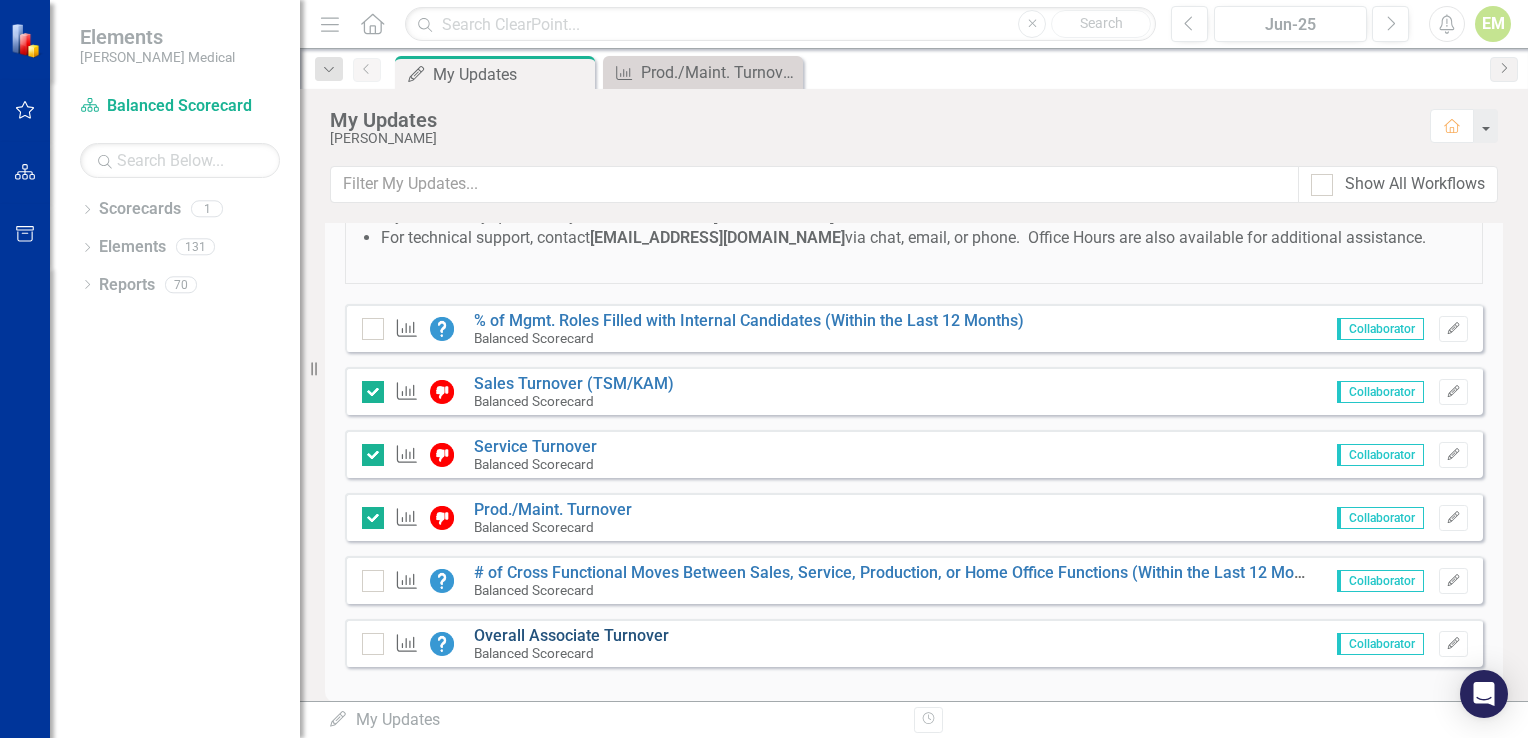 click on "Overall Associate Turnover" at bounding box center [571, 635] 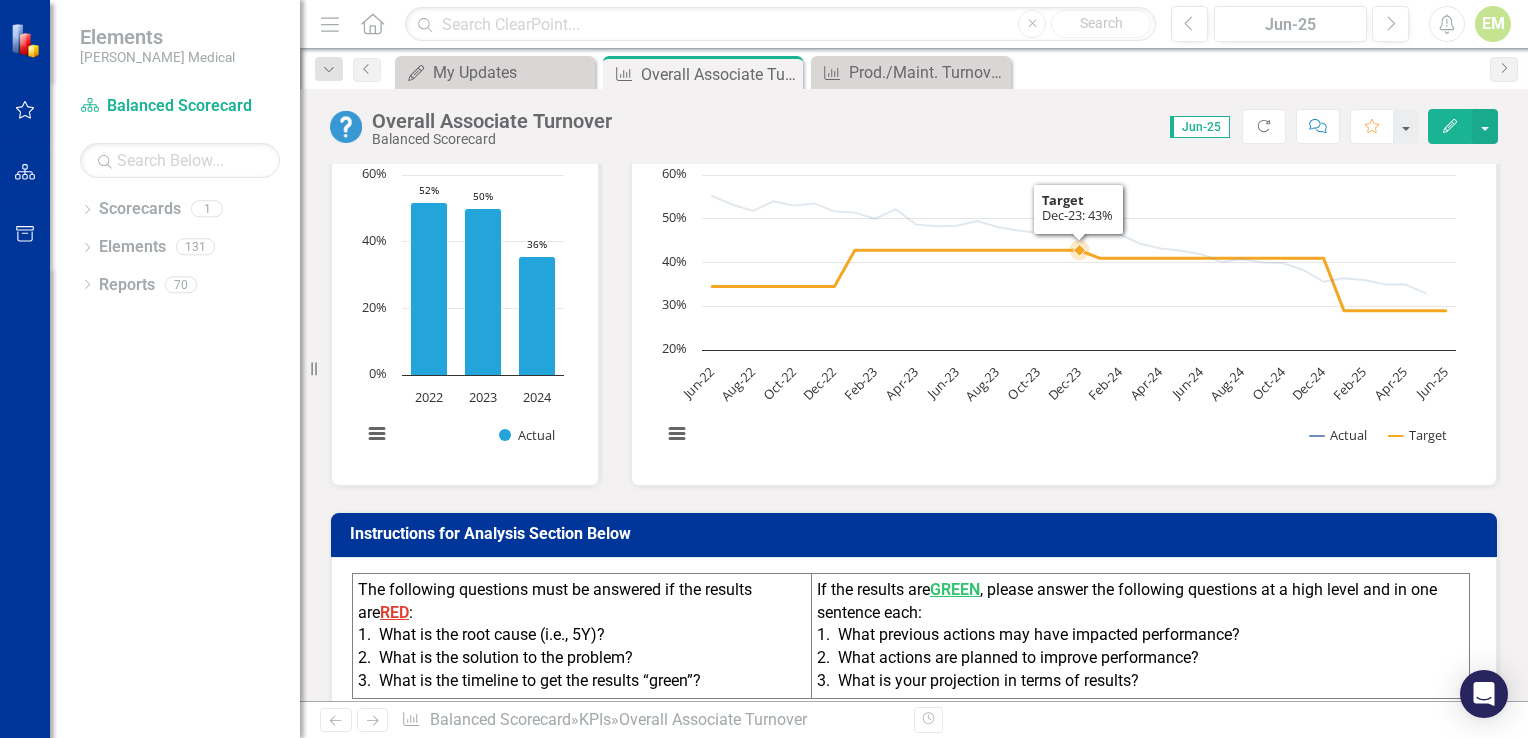 scroll, scrollTop: 0, scrollLeft: 0, axis: both 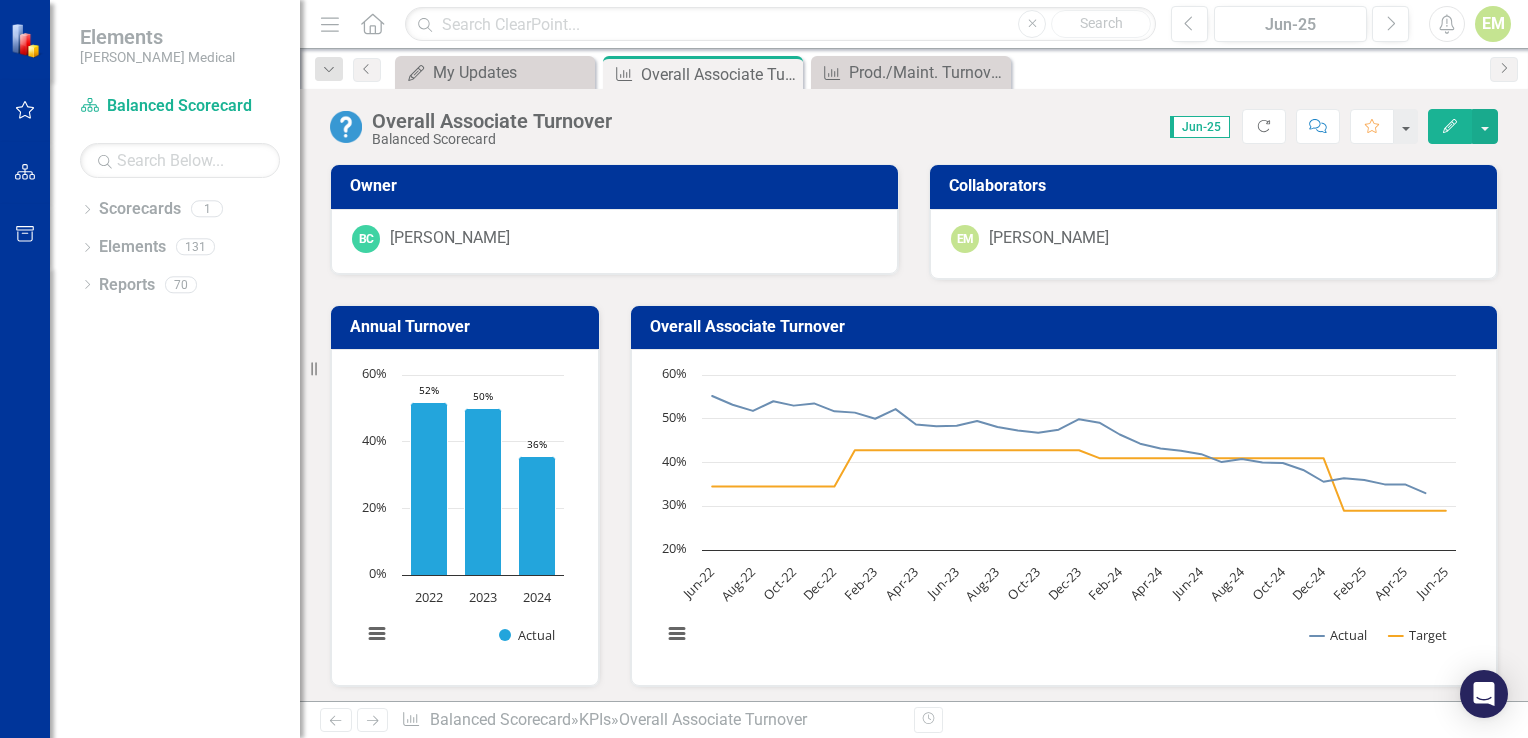click on "Edit" 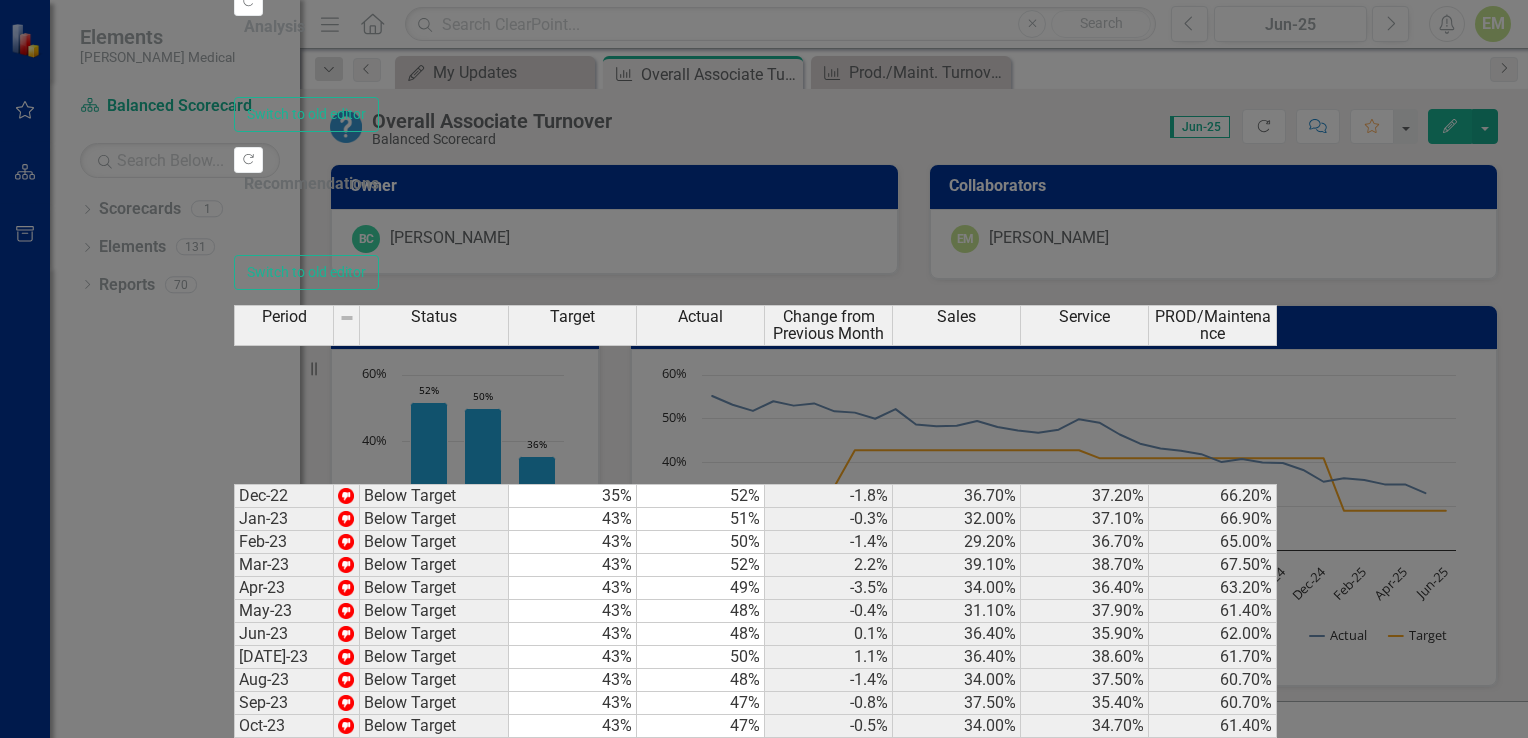 scroll, scrollTop: 420, scrollLeft: 0, axis: vertical 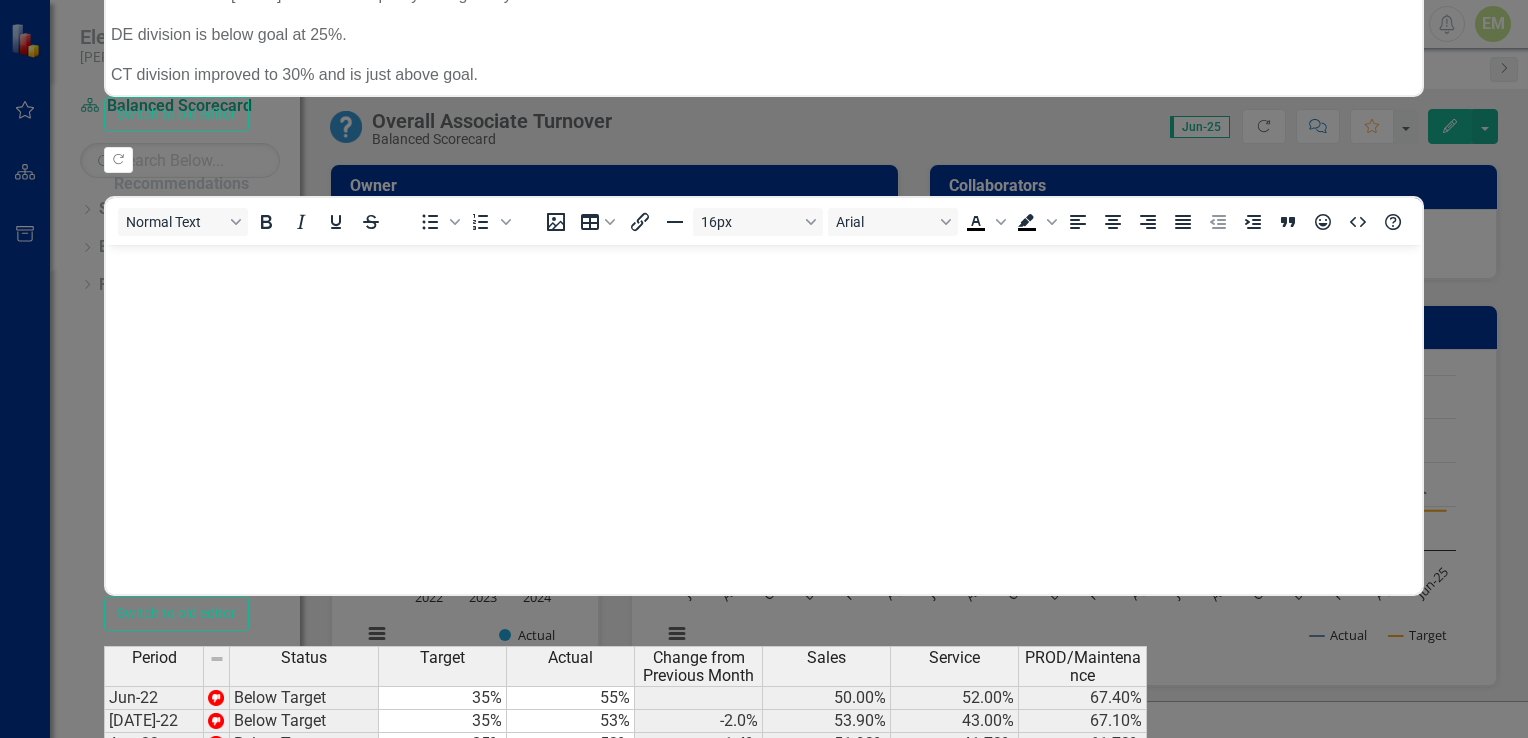 click on "Close" 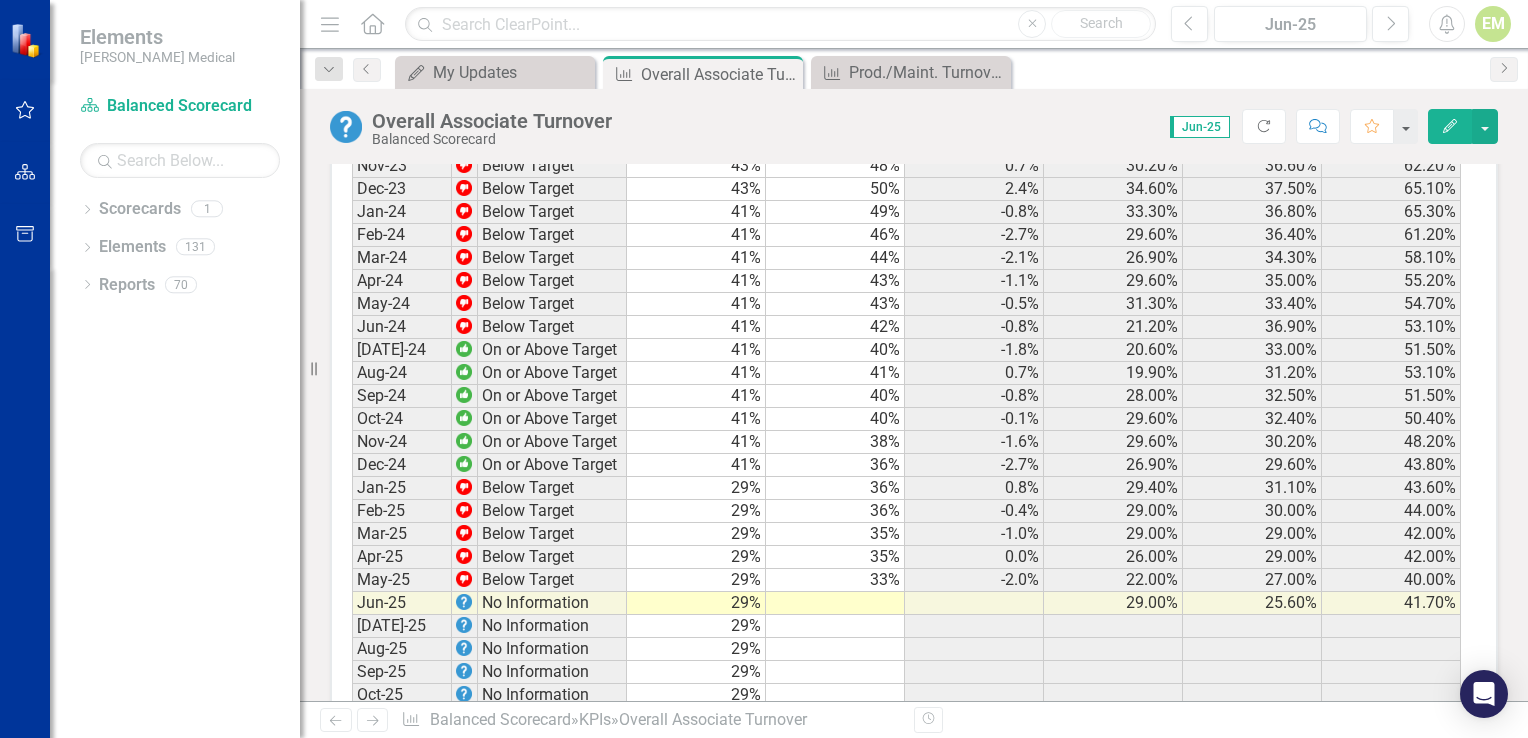 scroll, scrollTop: 2324, scrollLeft: 0, axis: vertical 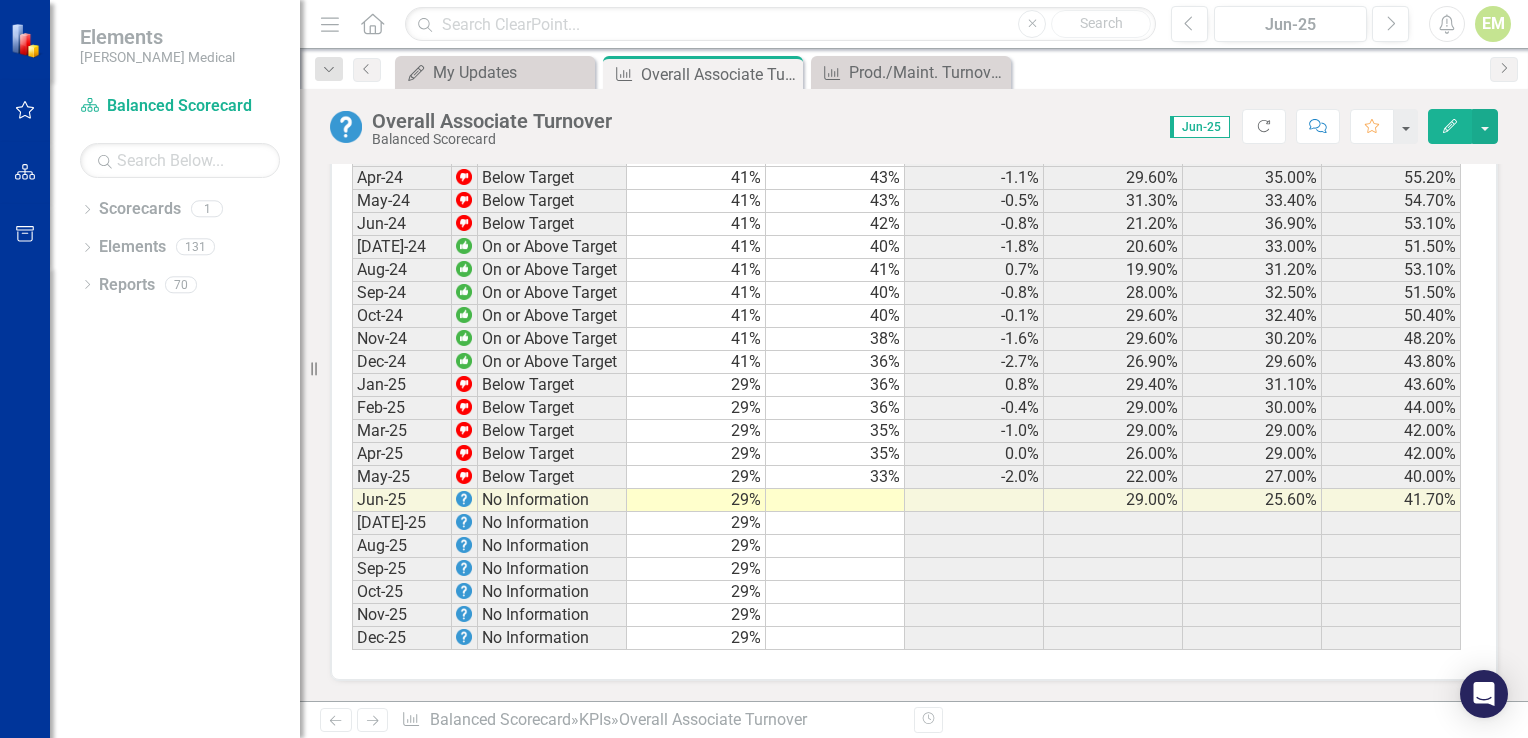 click at bounding box center [835, 500] 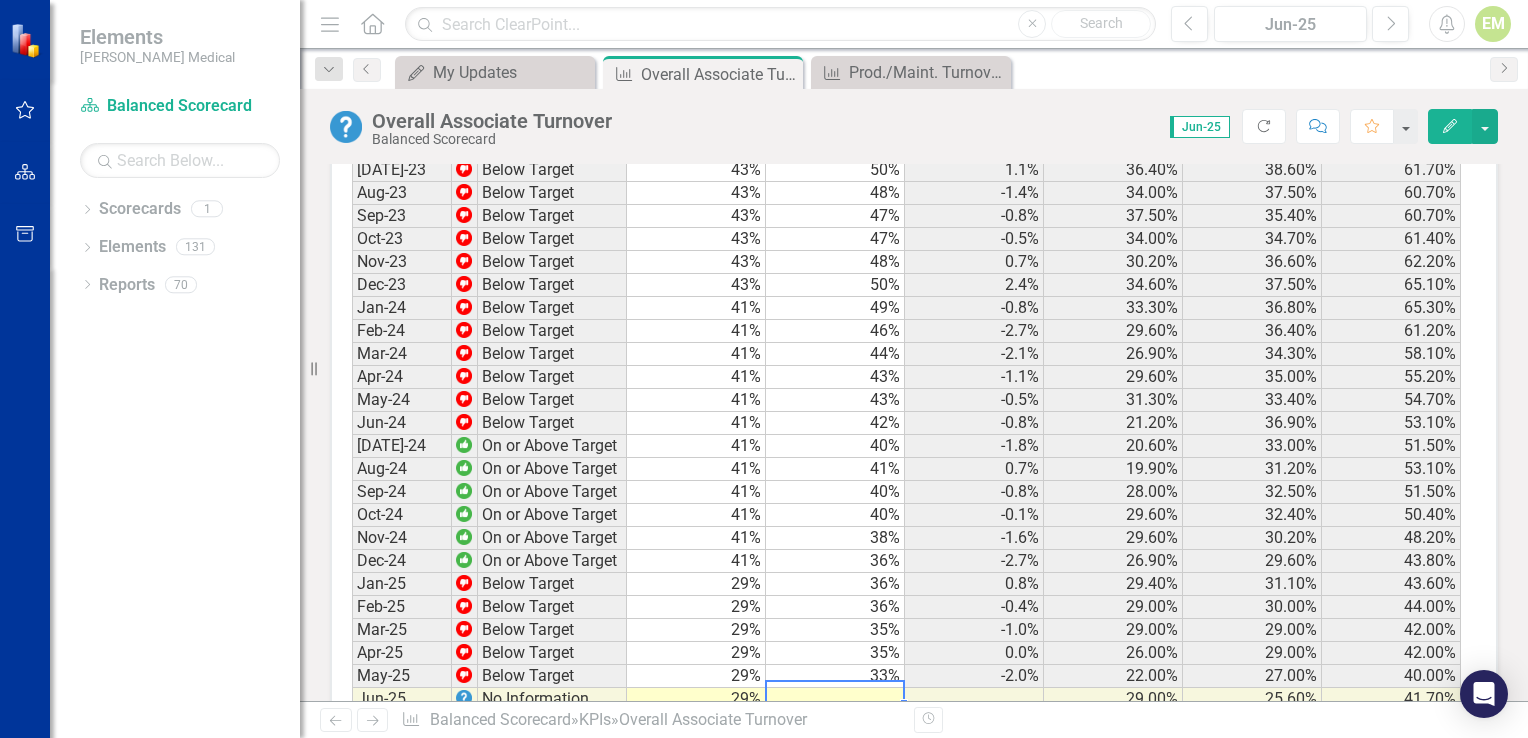 scroll, scrollTop: 2324, scrollLeft: 0, axis: vertical 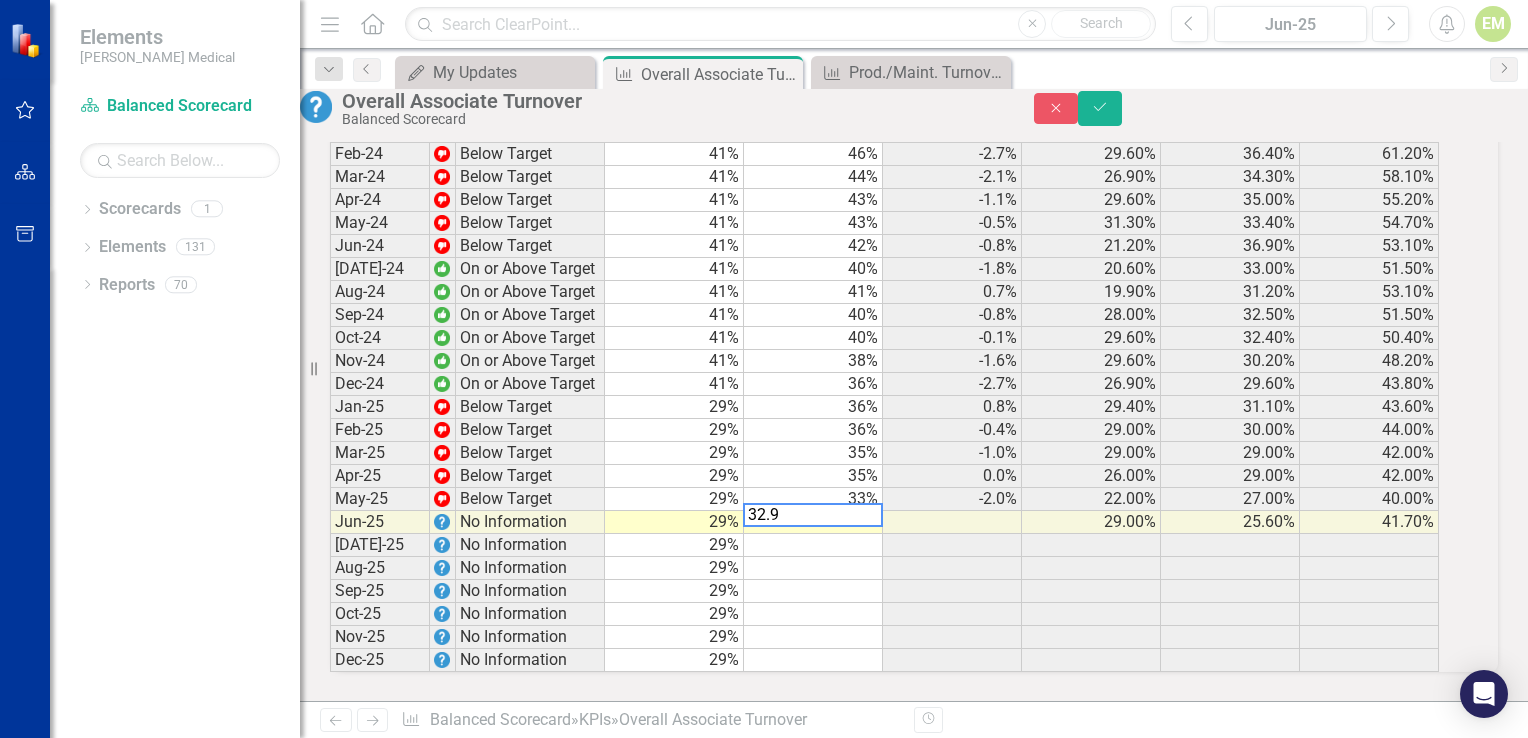 type on "32.9" 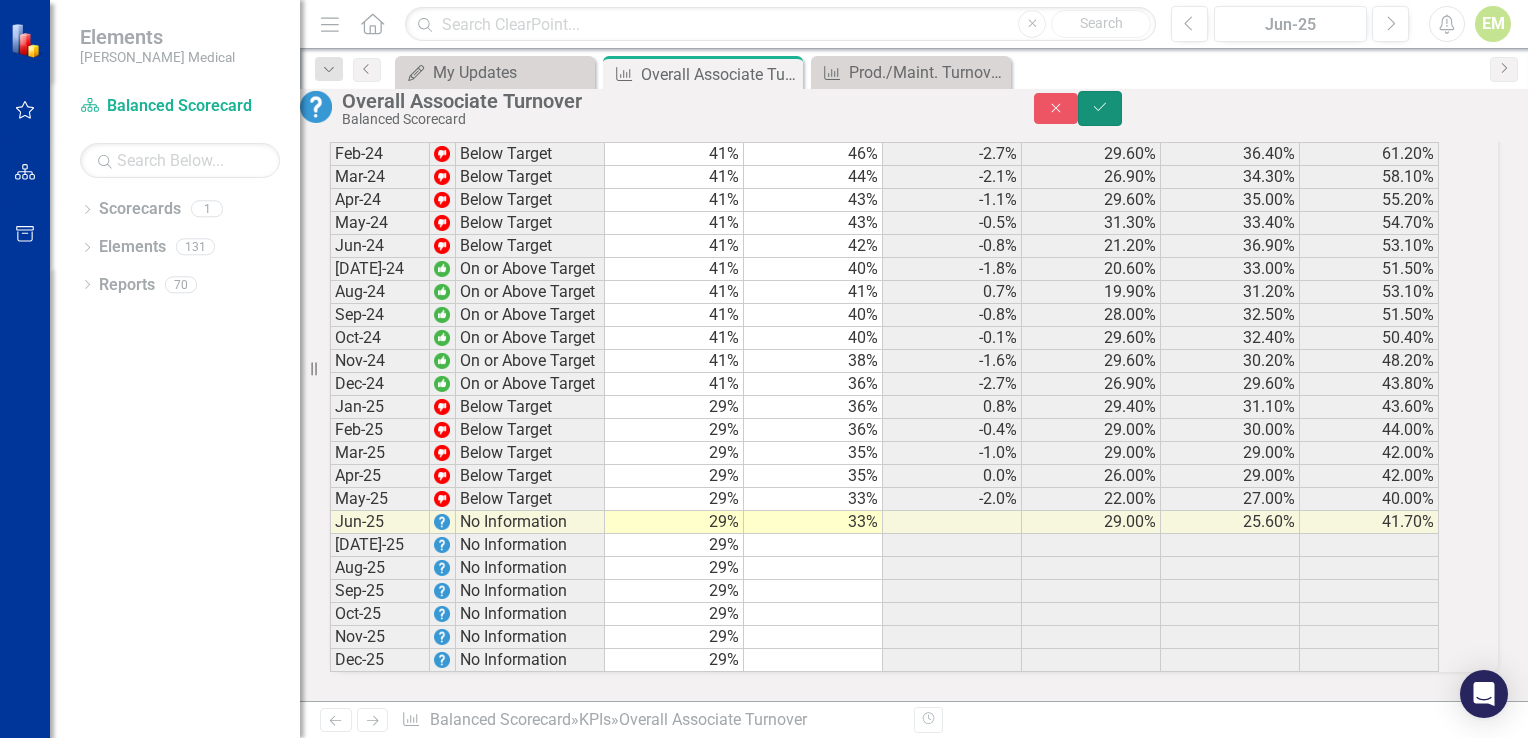 click on "Save" 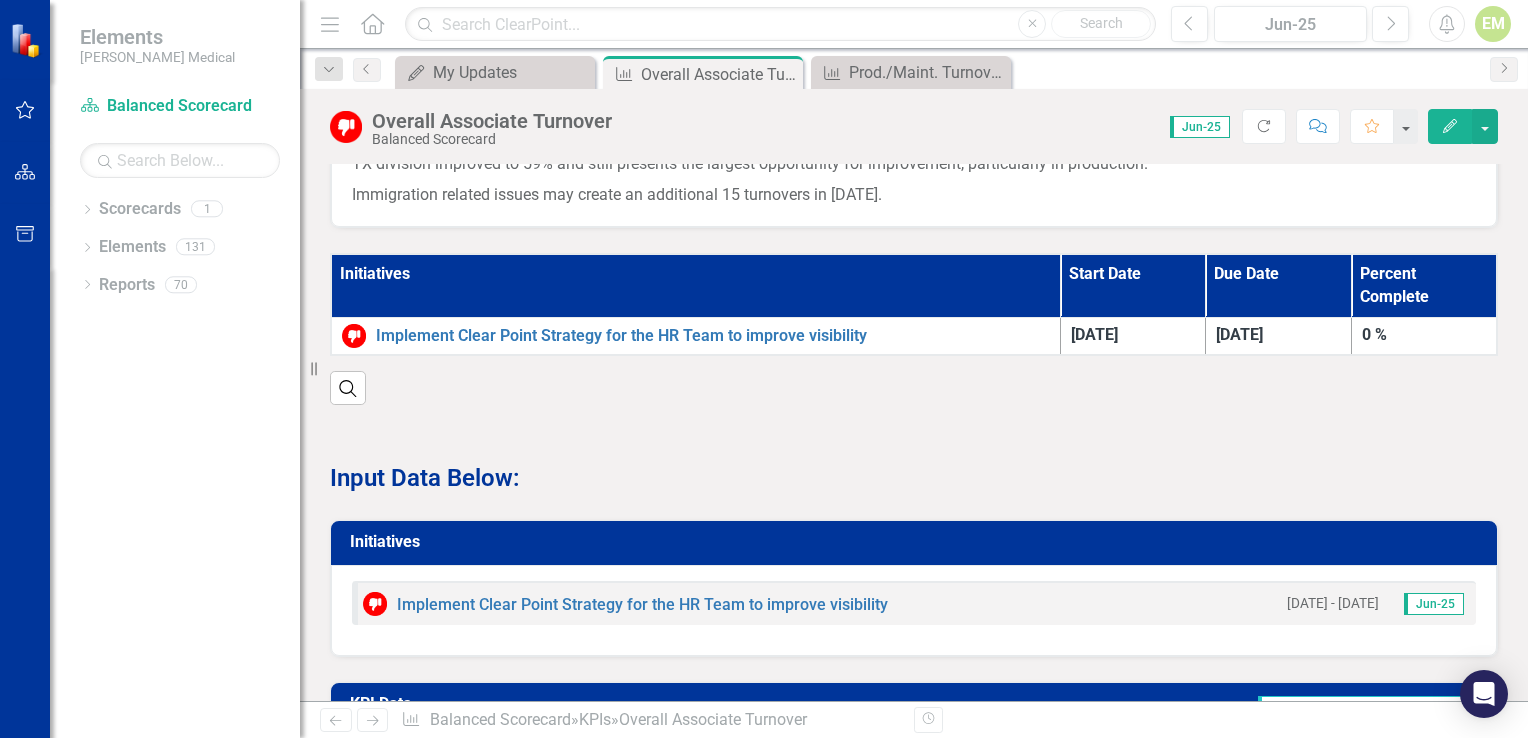 scroll, scrollTop: 0, scrollLeft: 0, axis: both 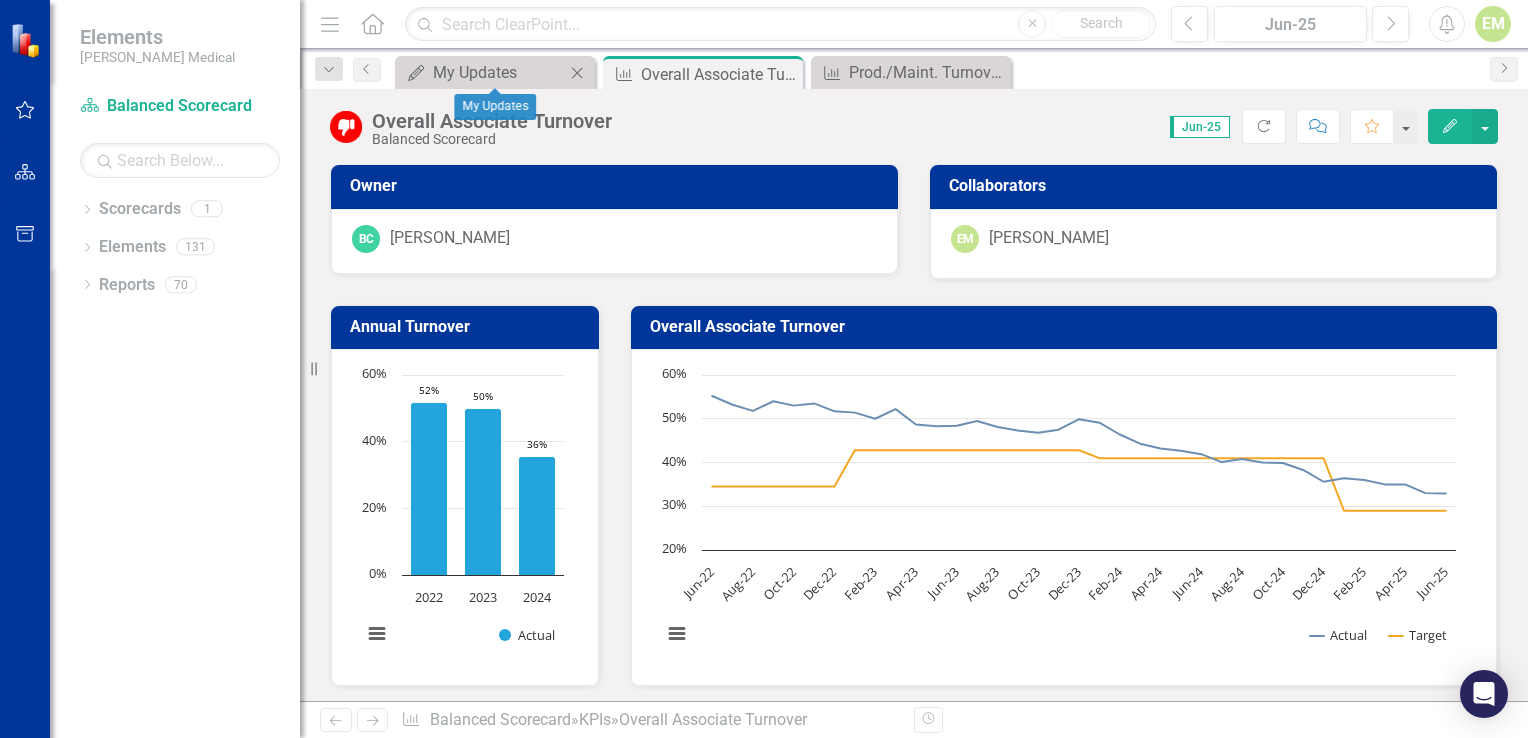 click on "My Updates My Updates Close" at bounding box center (495, 72) 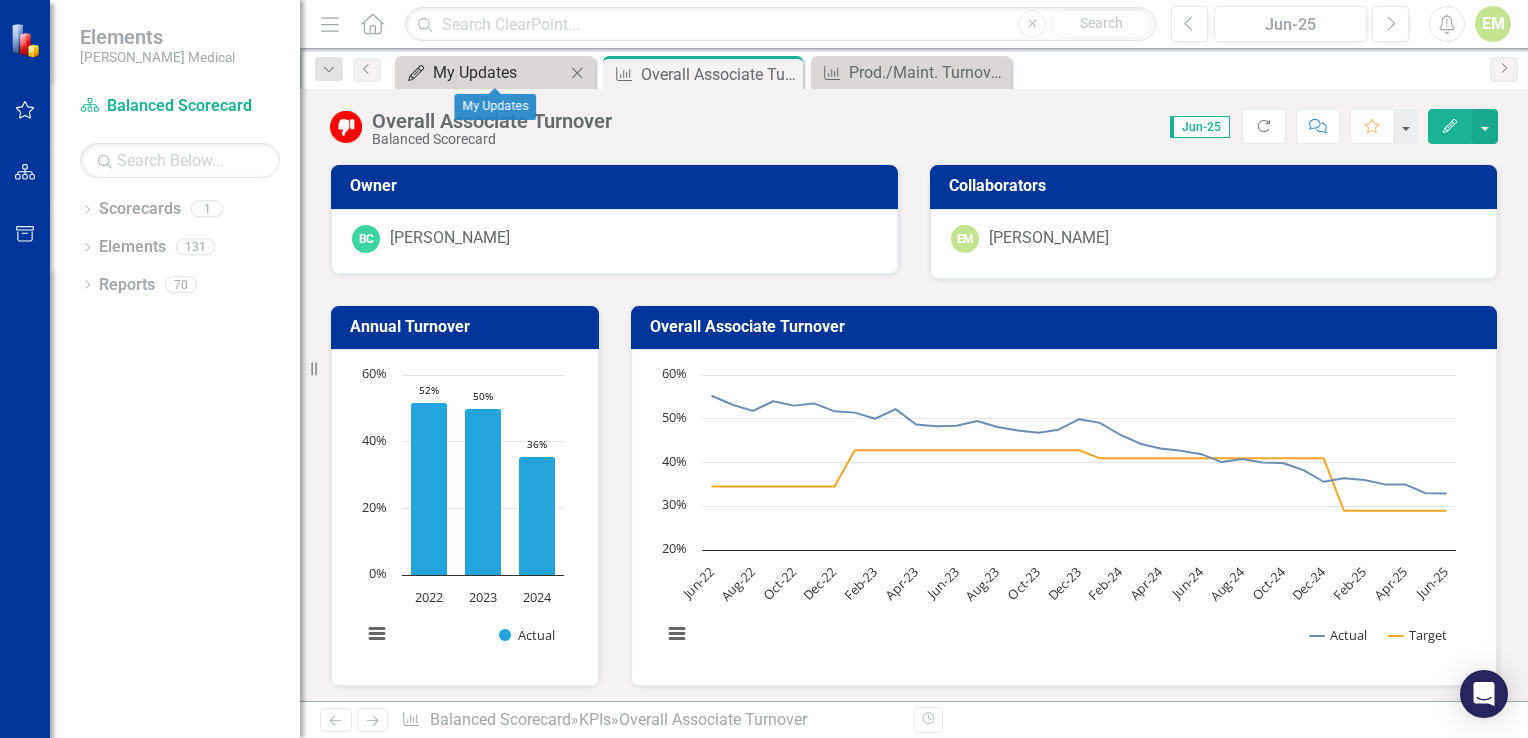 click on "My Updates" at bounding box center (499, 72) 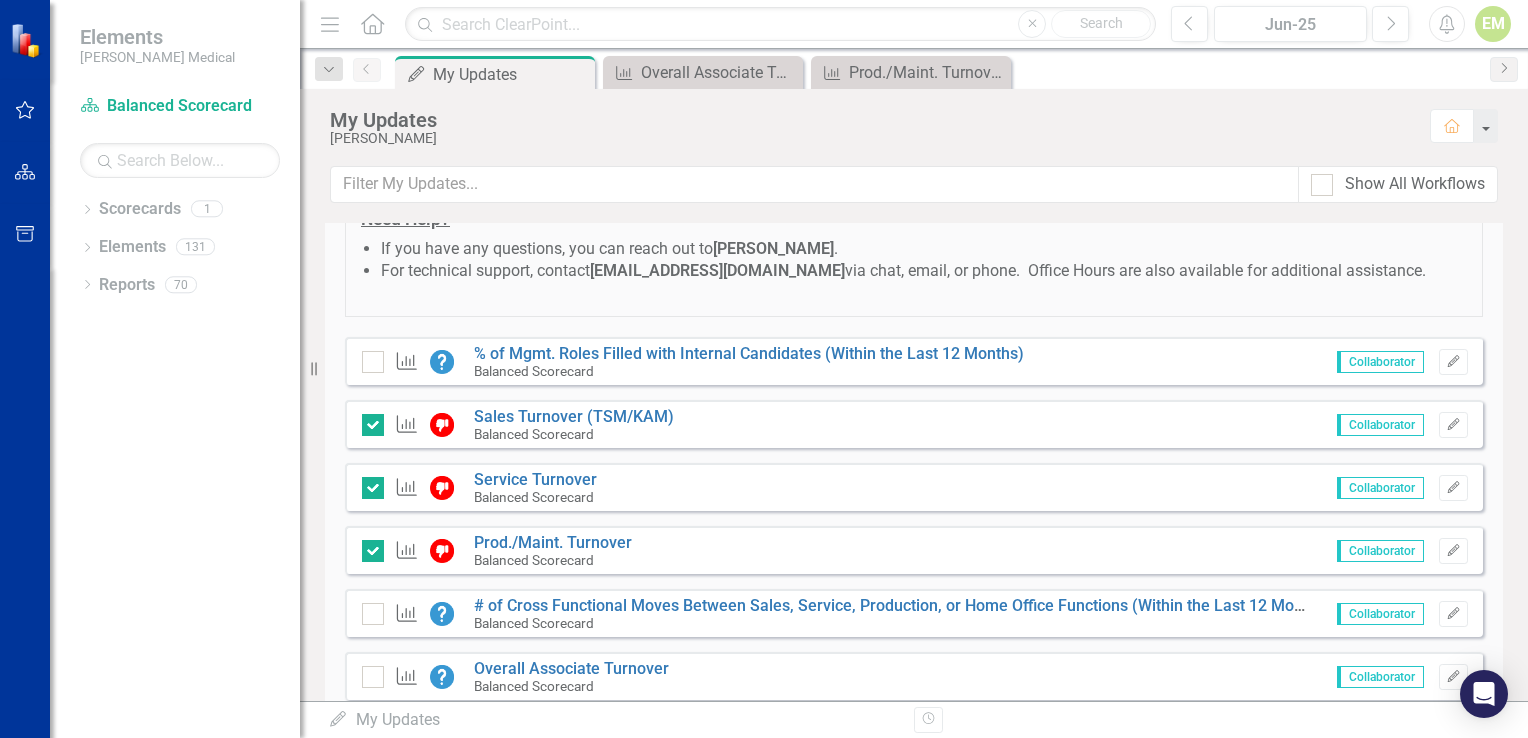 scroll, scrollTop: 524, scrollLeft: 0, axis: vertical 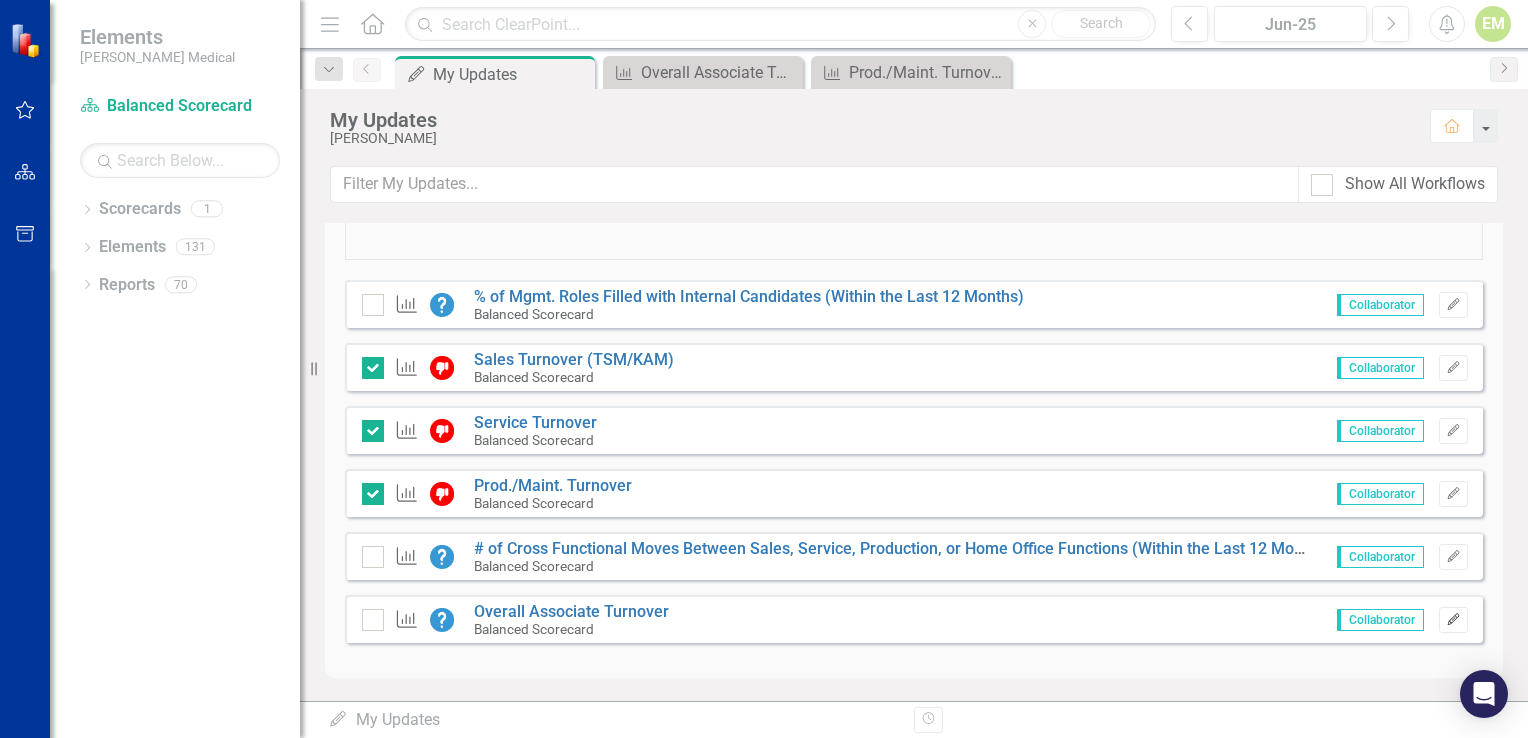click 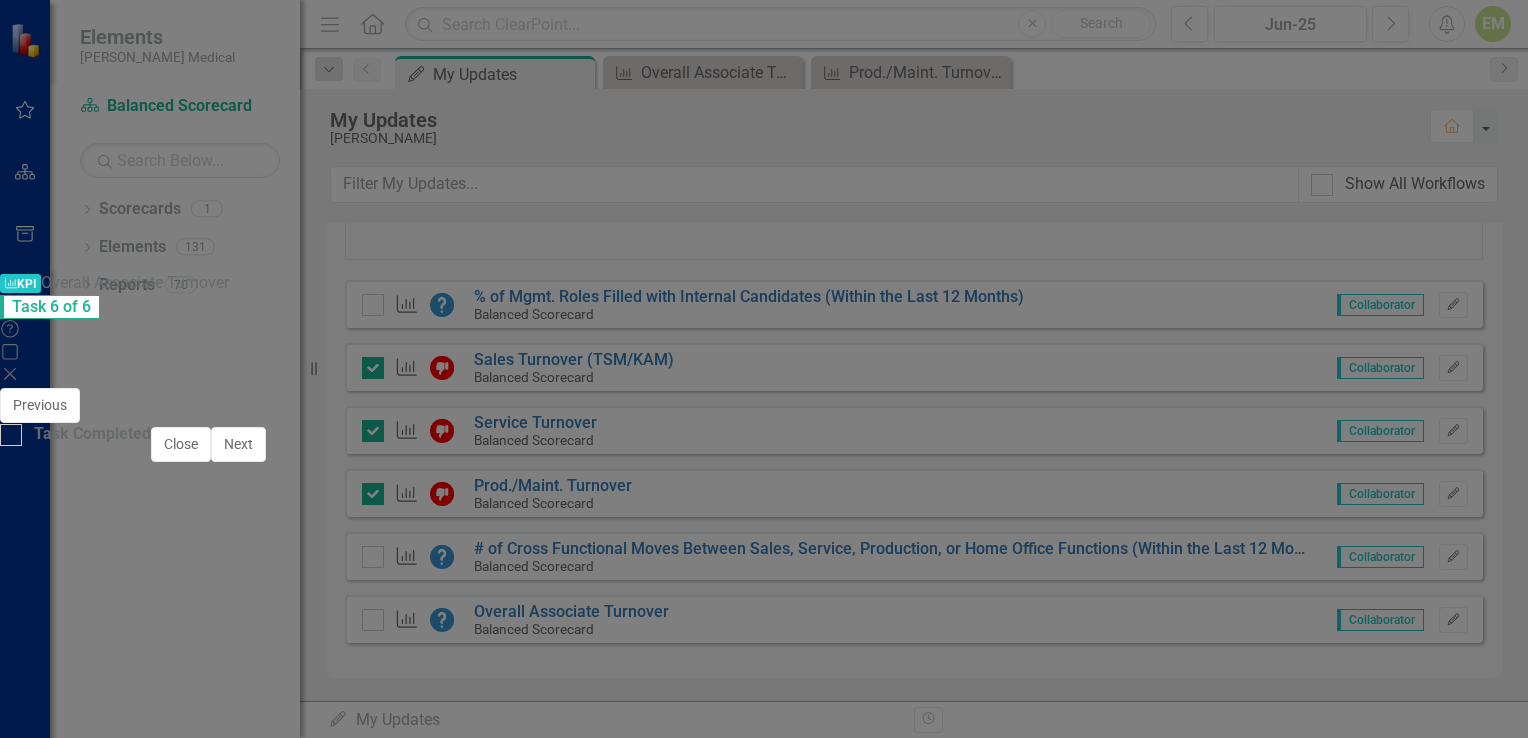 scroll, scrollTop: 2261, scrollLeft: 0, axis: vertical 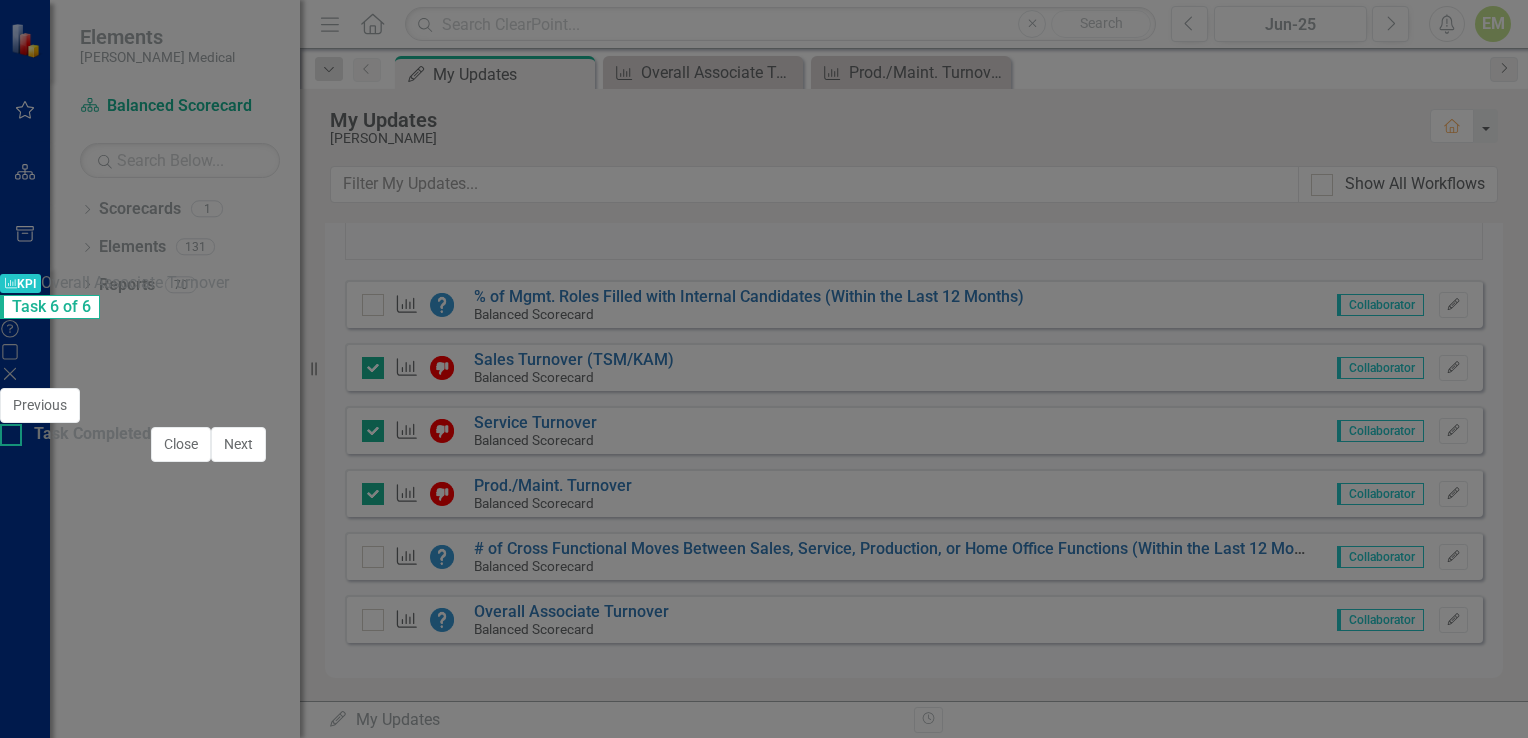 click on "Task Completed" at bounding box center (6, 430) 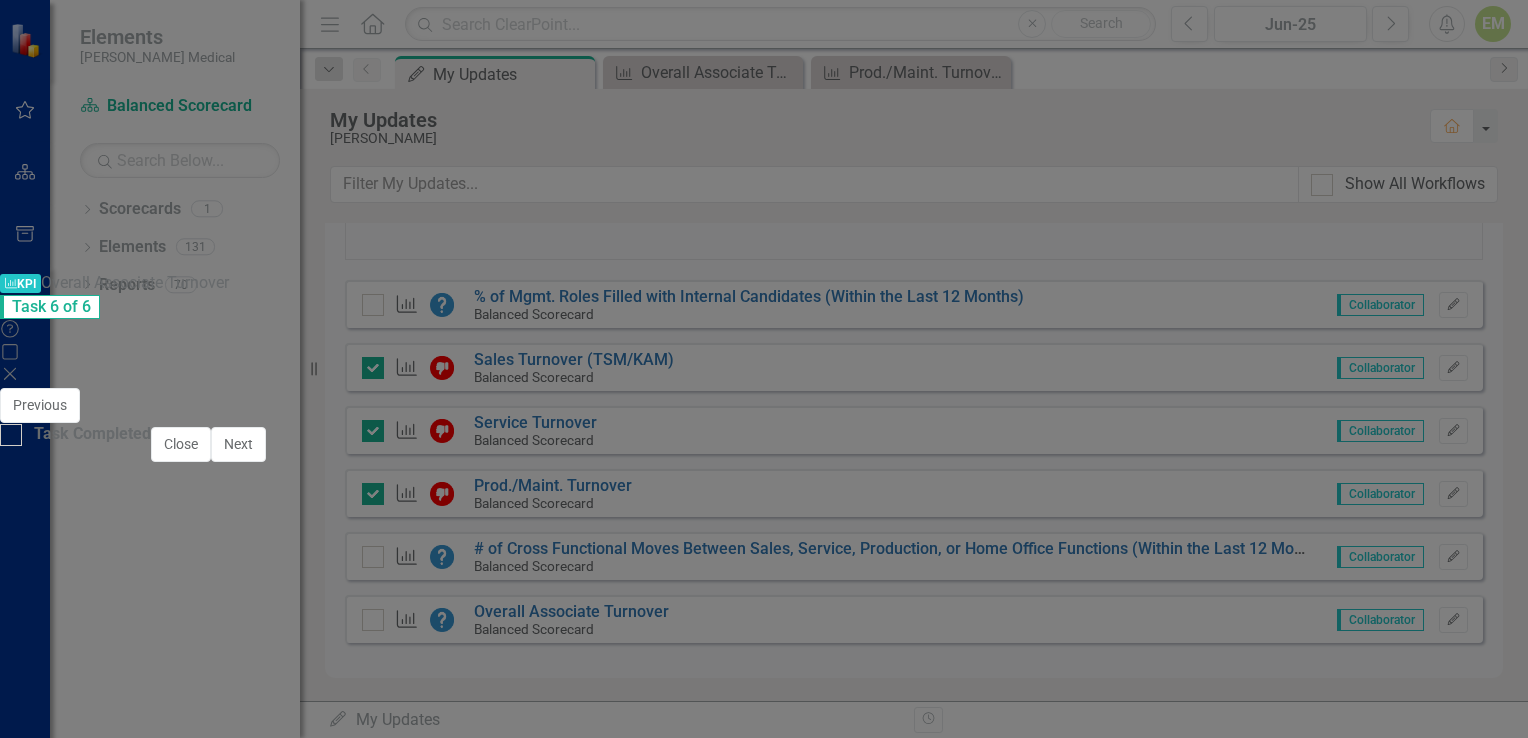 checkbox on "true" 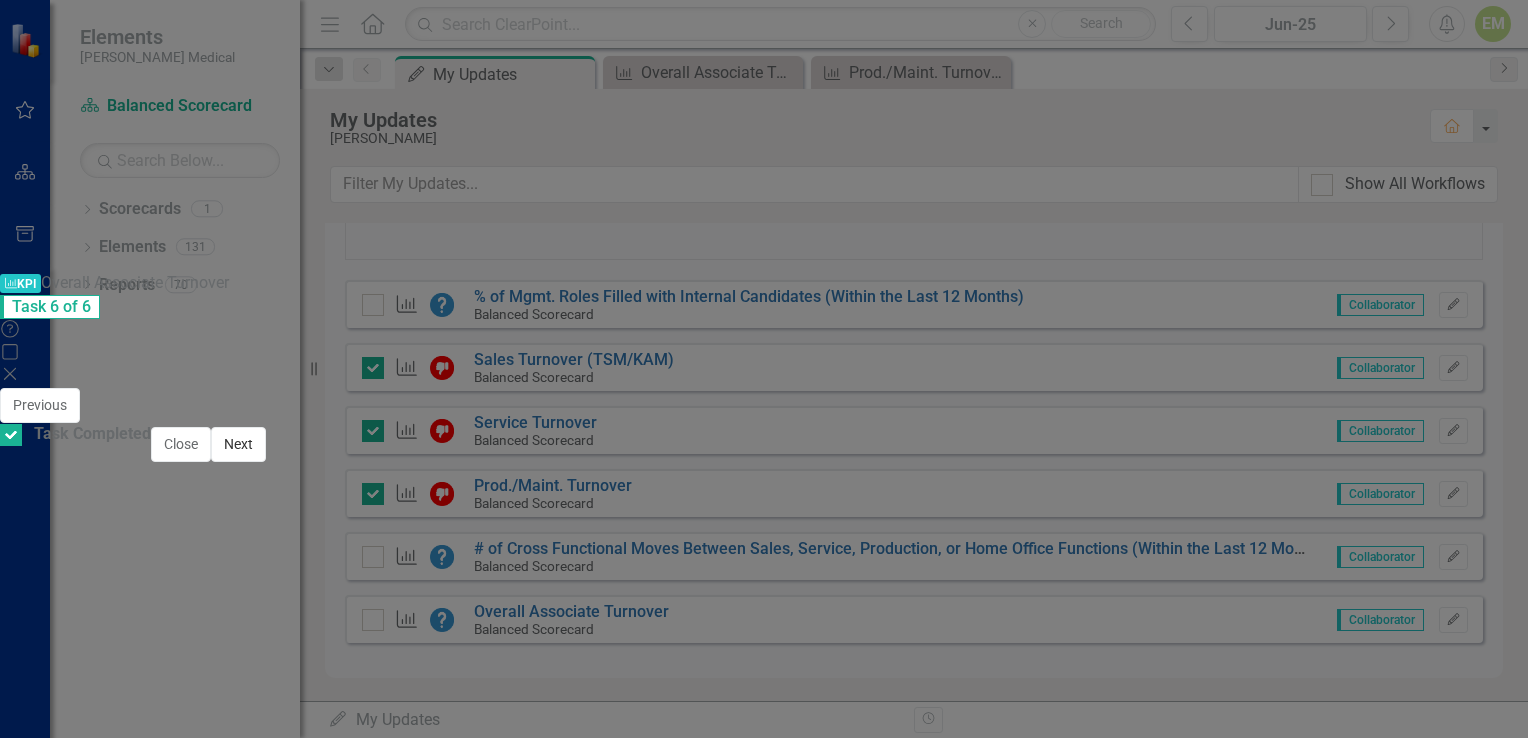 click on "Next" at bounding box center (238, 444) 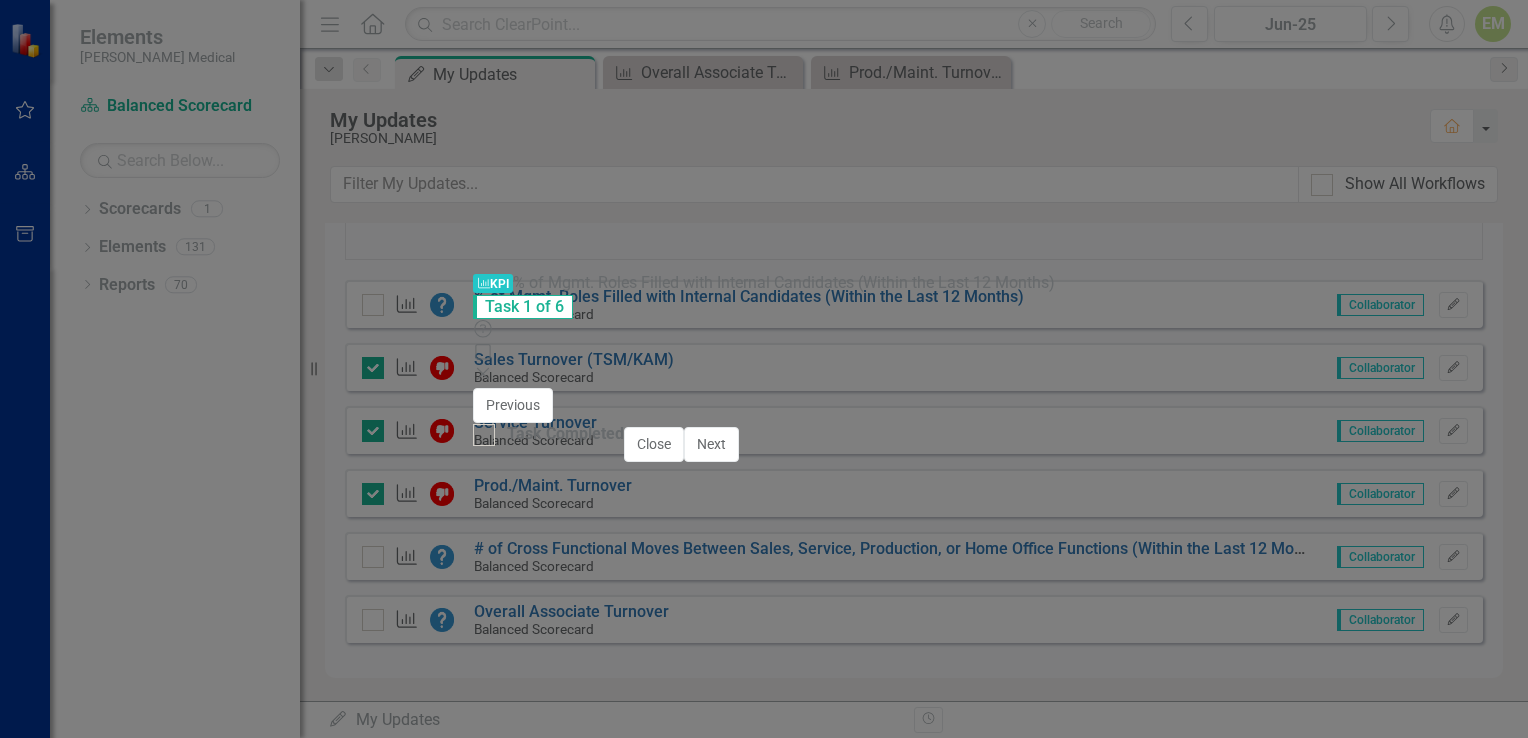 checkbox on "true" 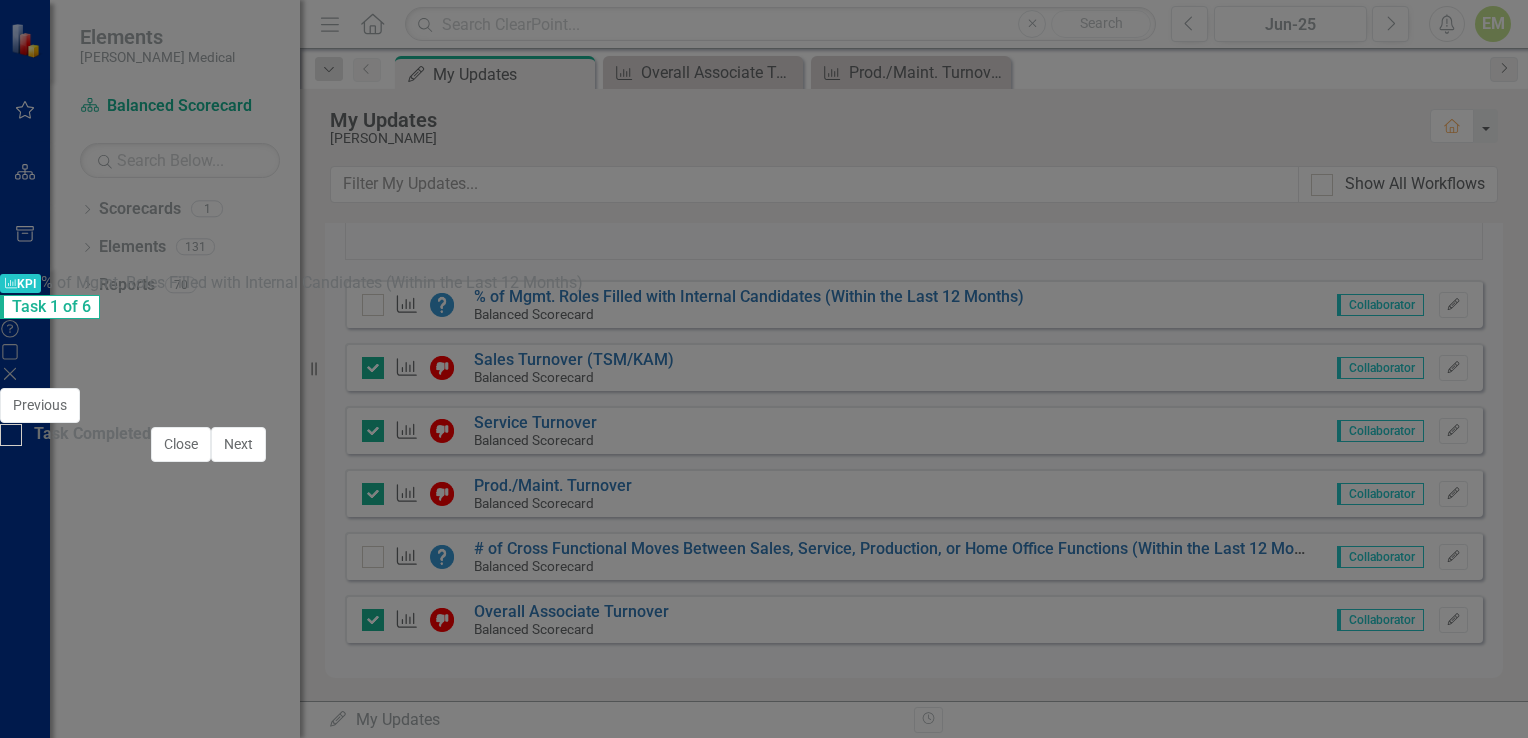 scroll, scrollTop: 1500, scrollLeft: 0, axis: vertical 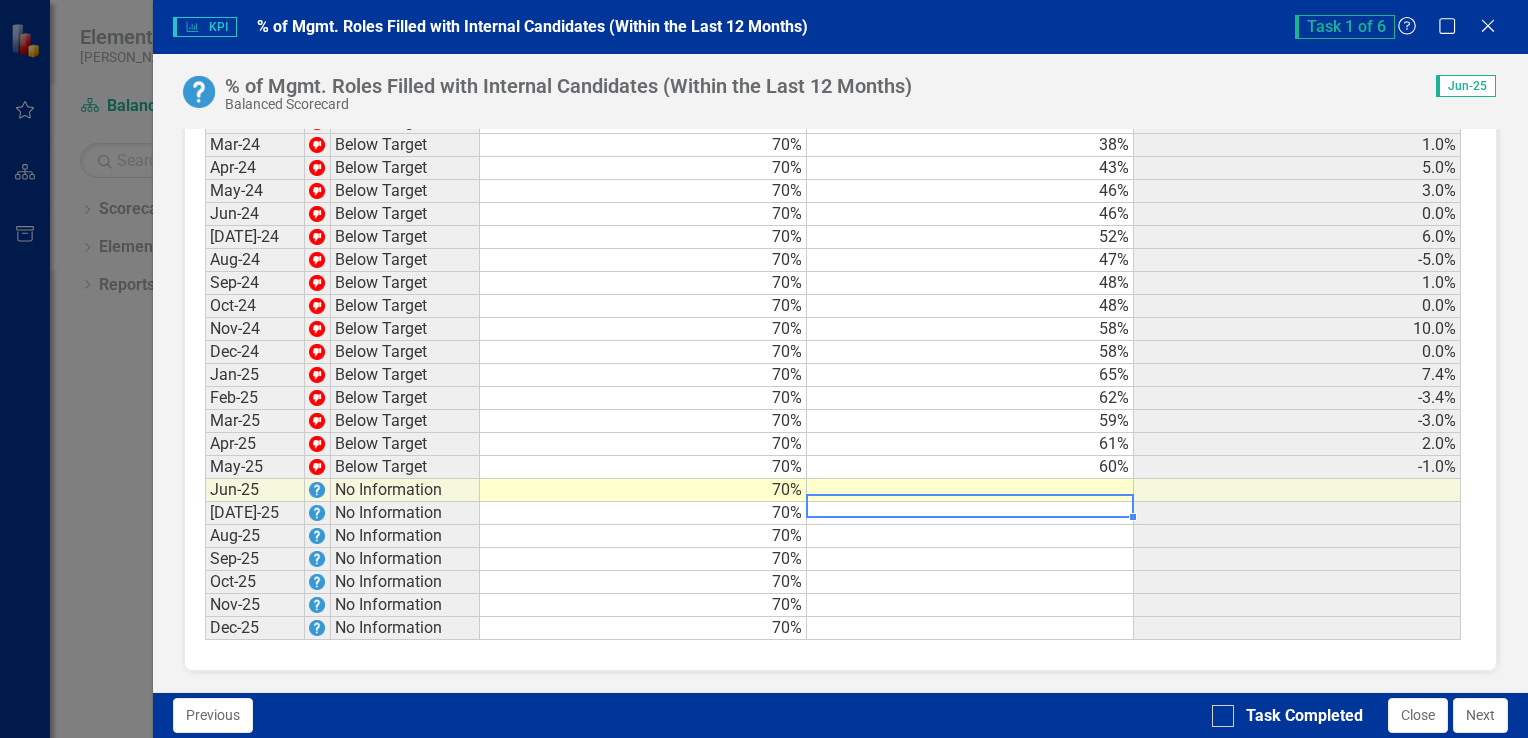 click at bounding box center [970, 513] 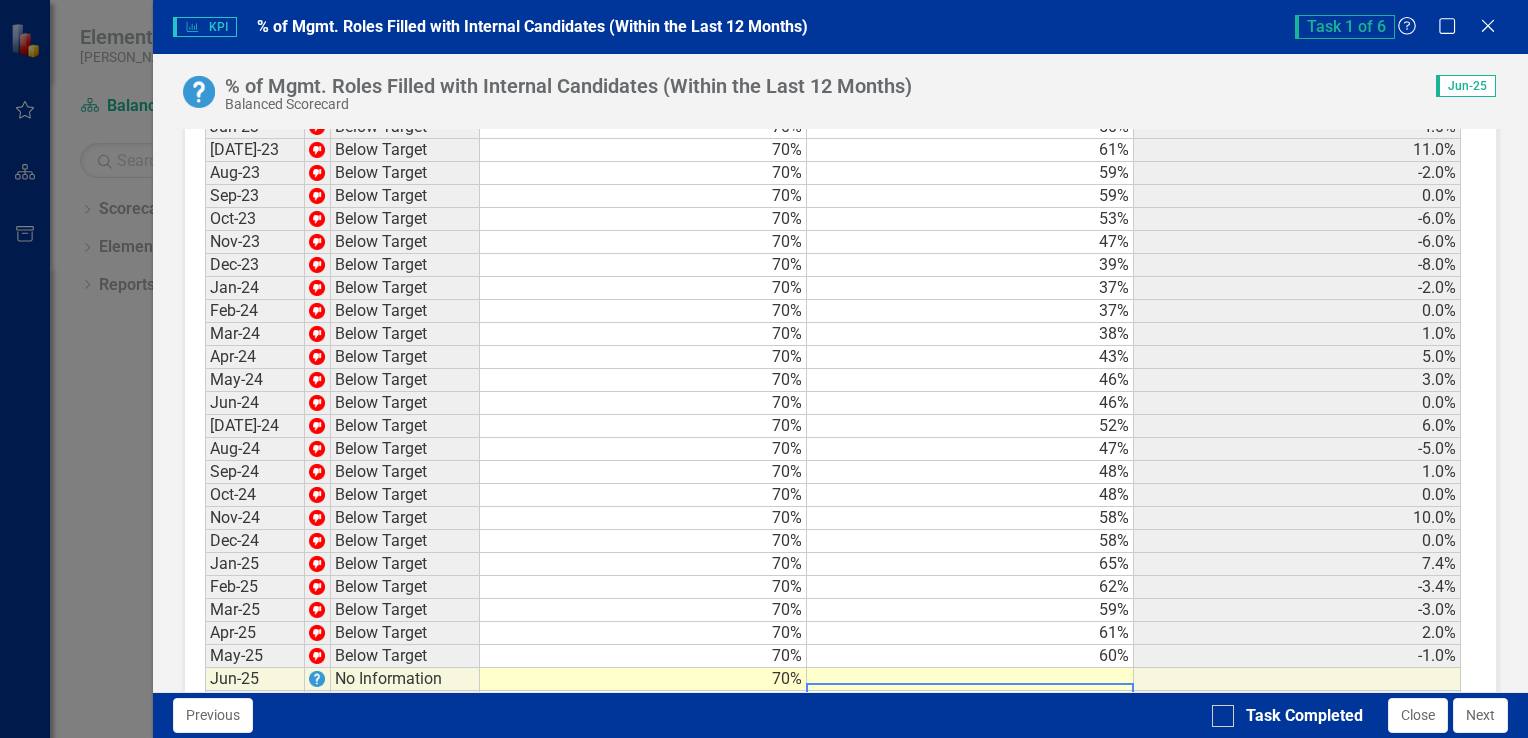 scroll, scrollTop: 2140, scrollLeft: 0, axis: vertical 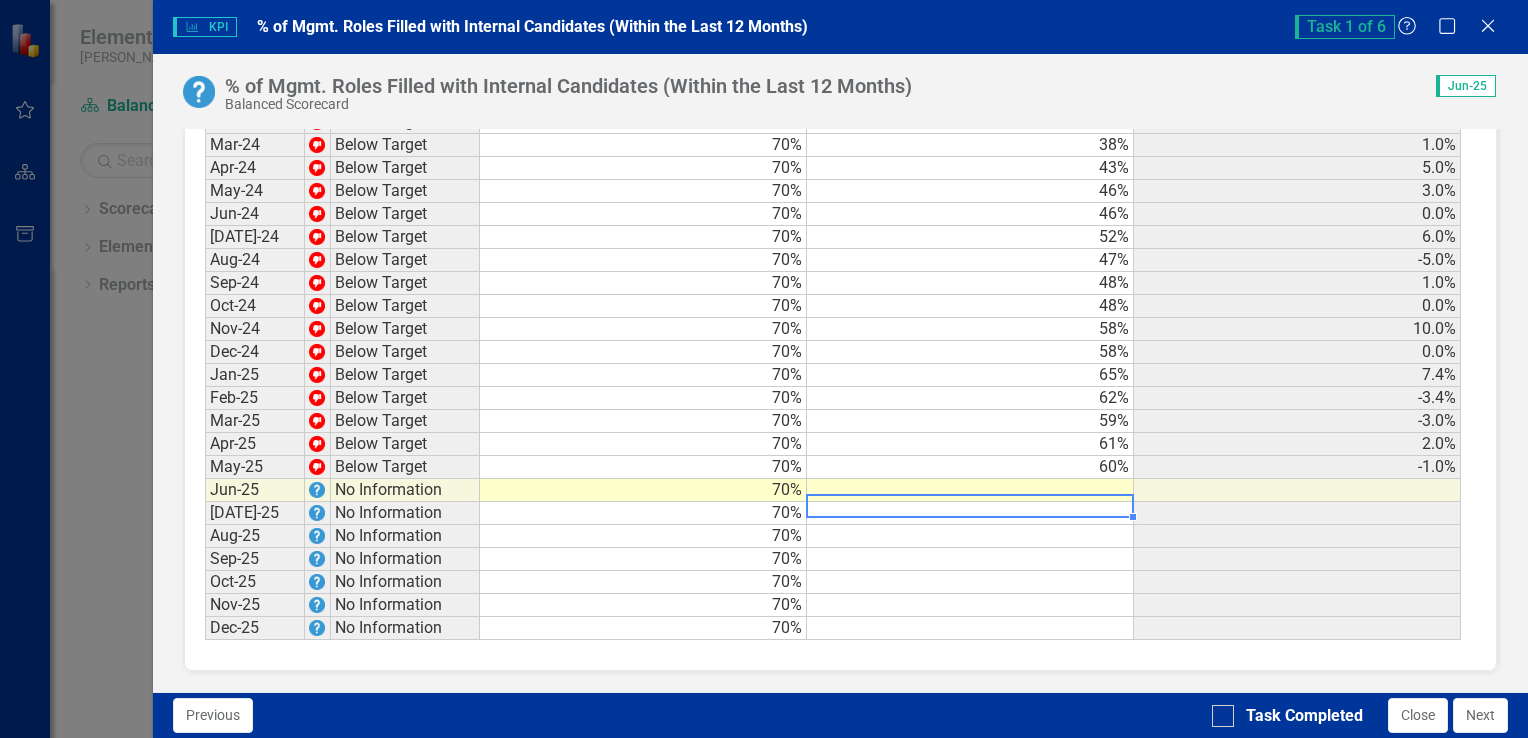 click at bounding box center [970, 490] 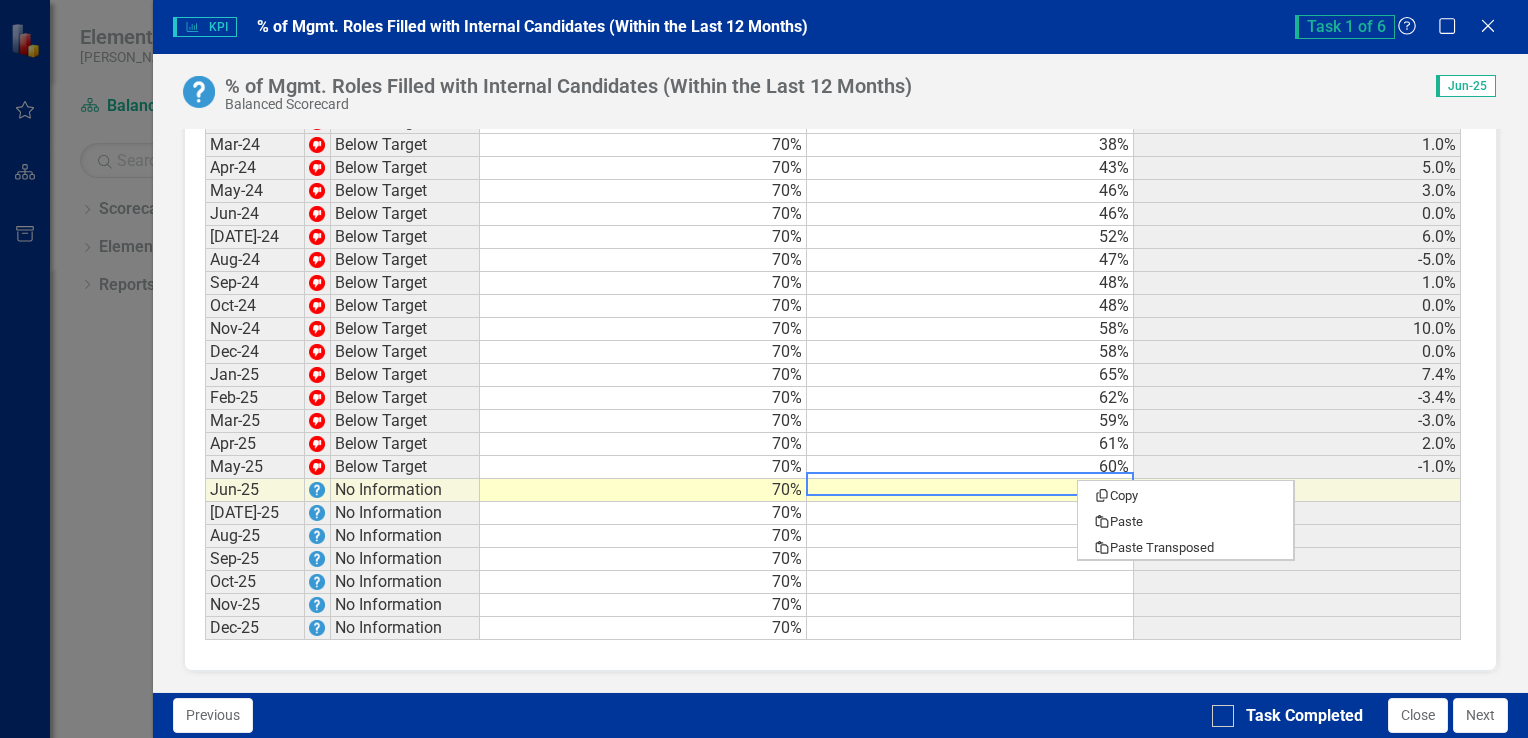 click on "Copy   Paste   Paste Transposed" at bounding box center (1186, 520) 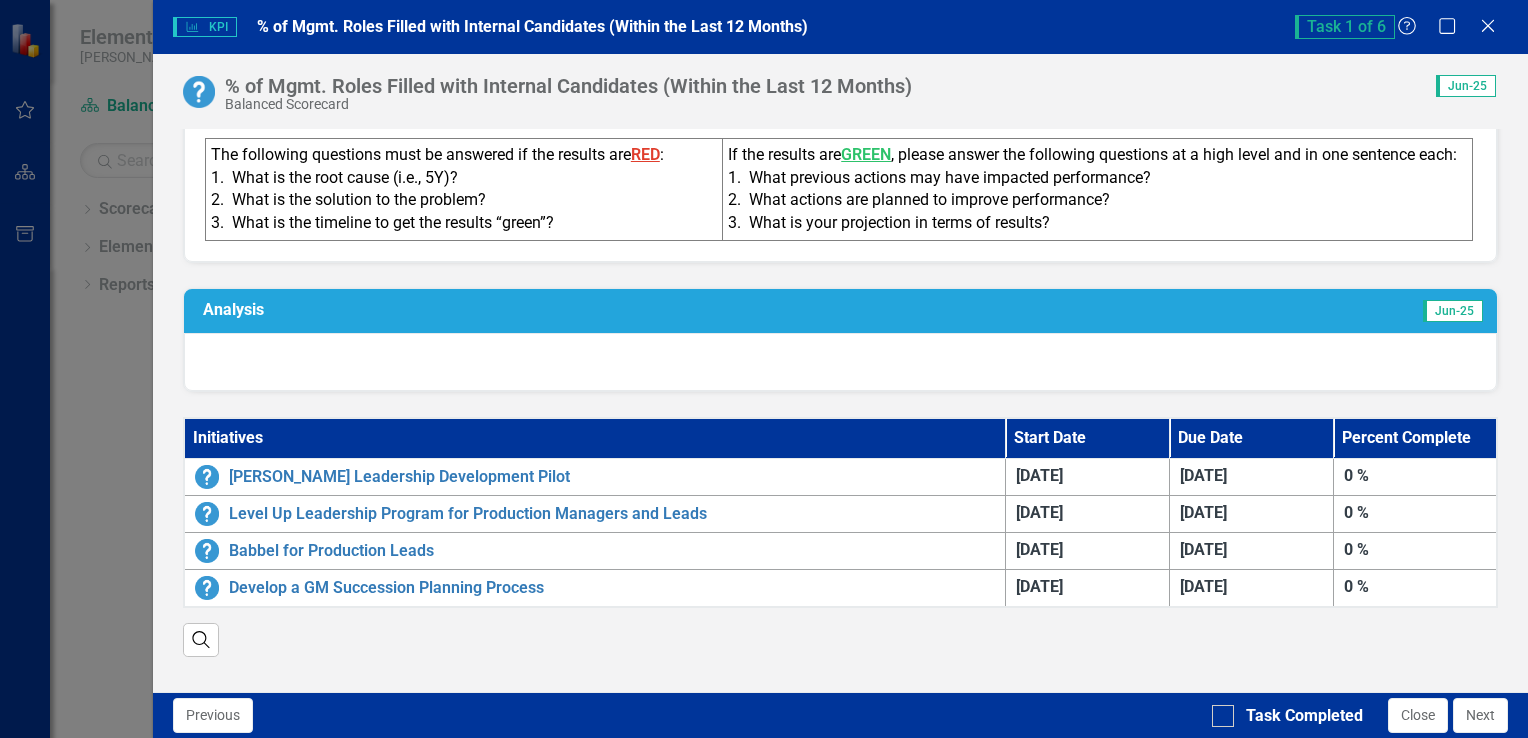 scroll, scrollTop: 0, scrollLeft: 0, axis: both 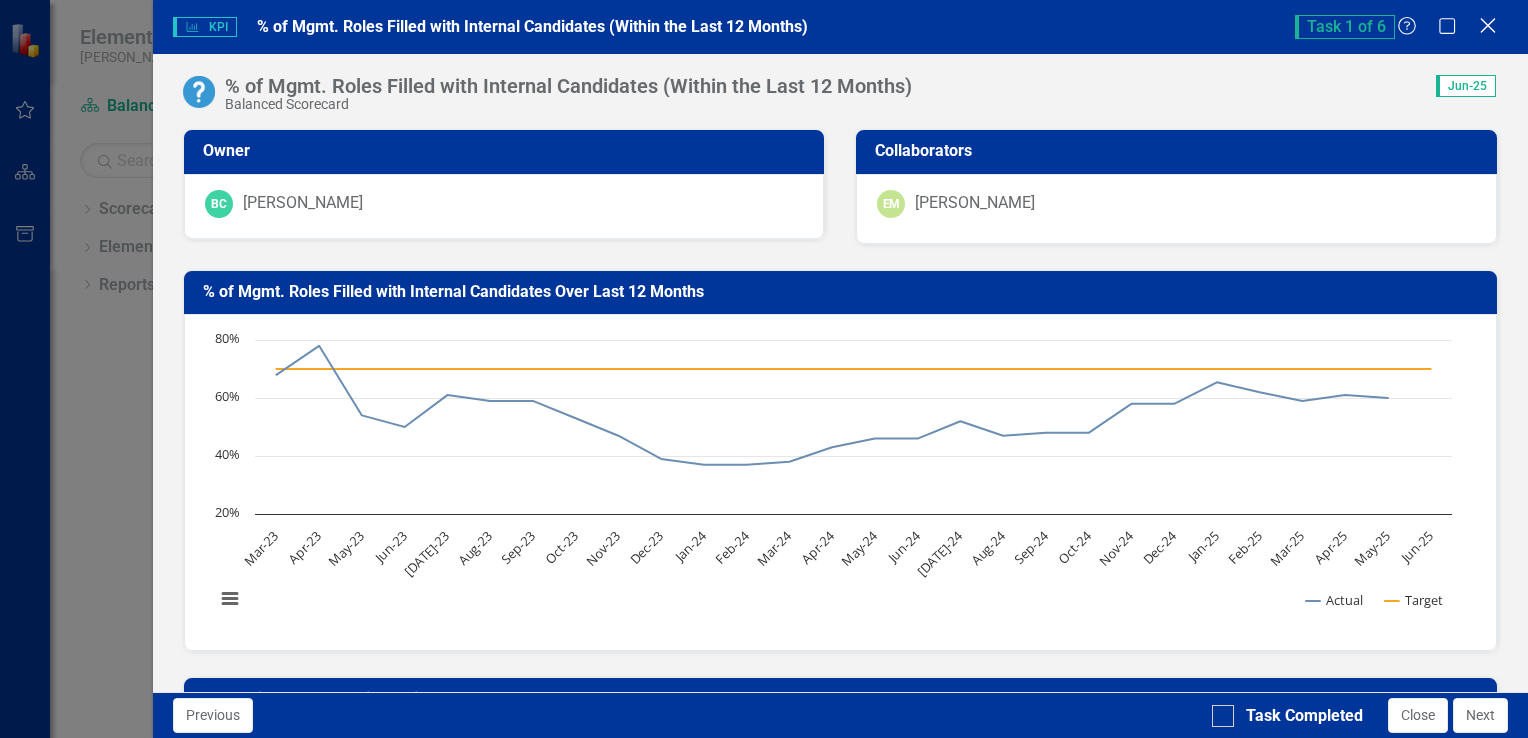 click 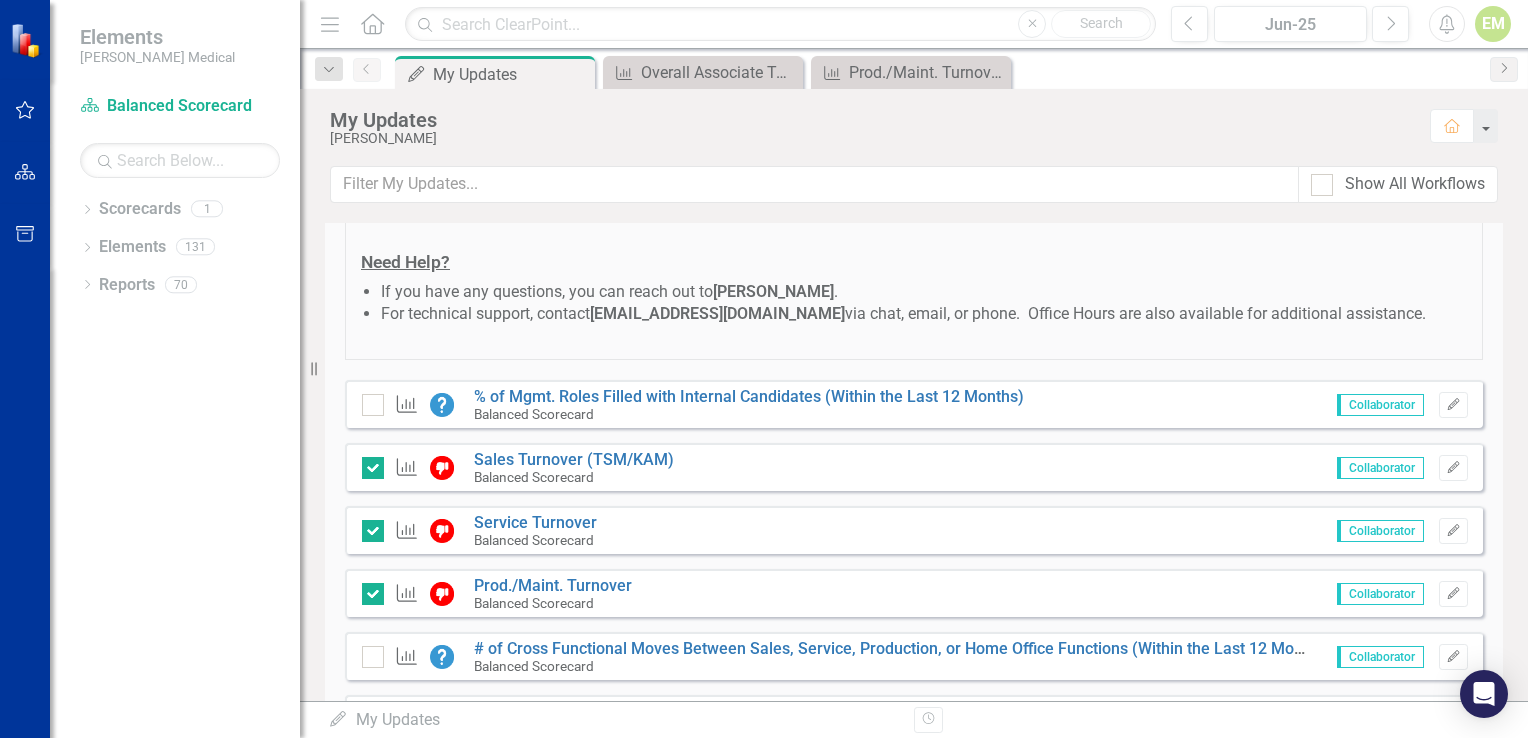 scroll, scrollTop: 524, scrollLeft: 0, axis: vertical 